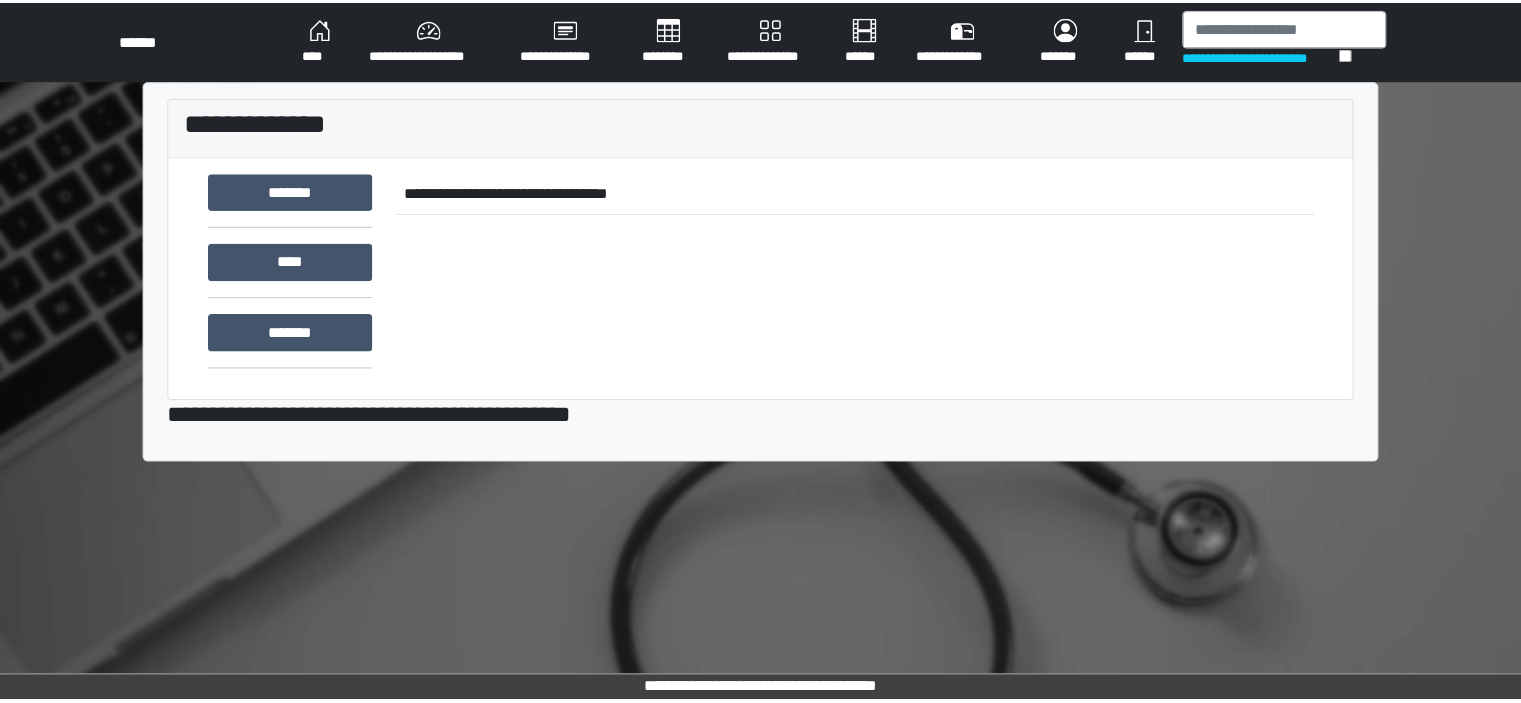 scroll, scrollTop: 0, scrollLeft: 0, axis: both 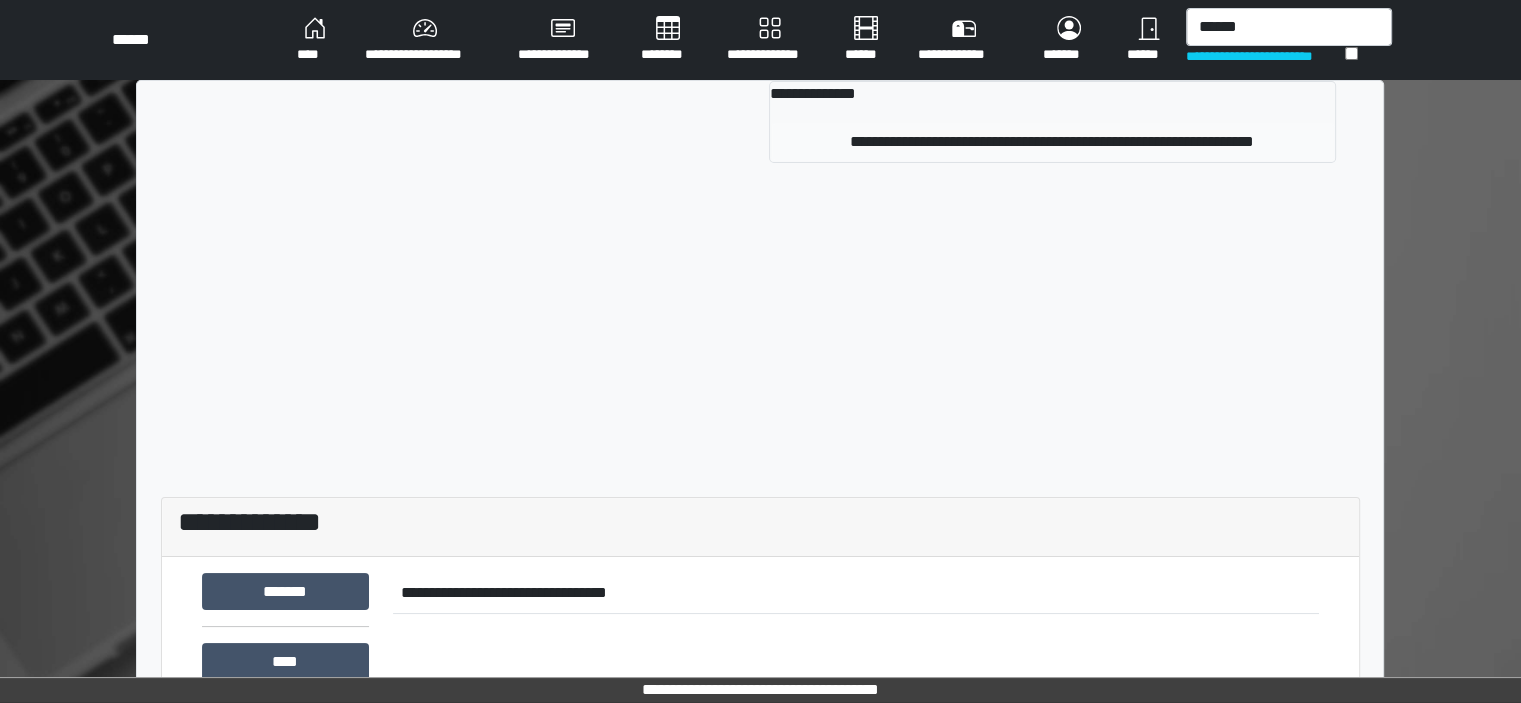 type on "******" 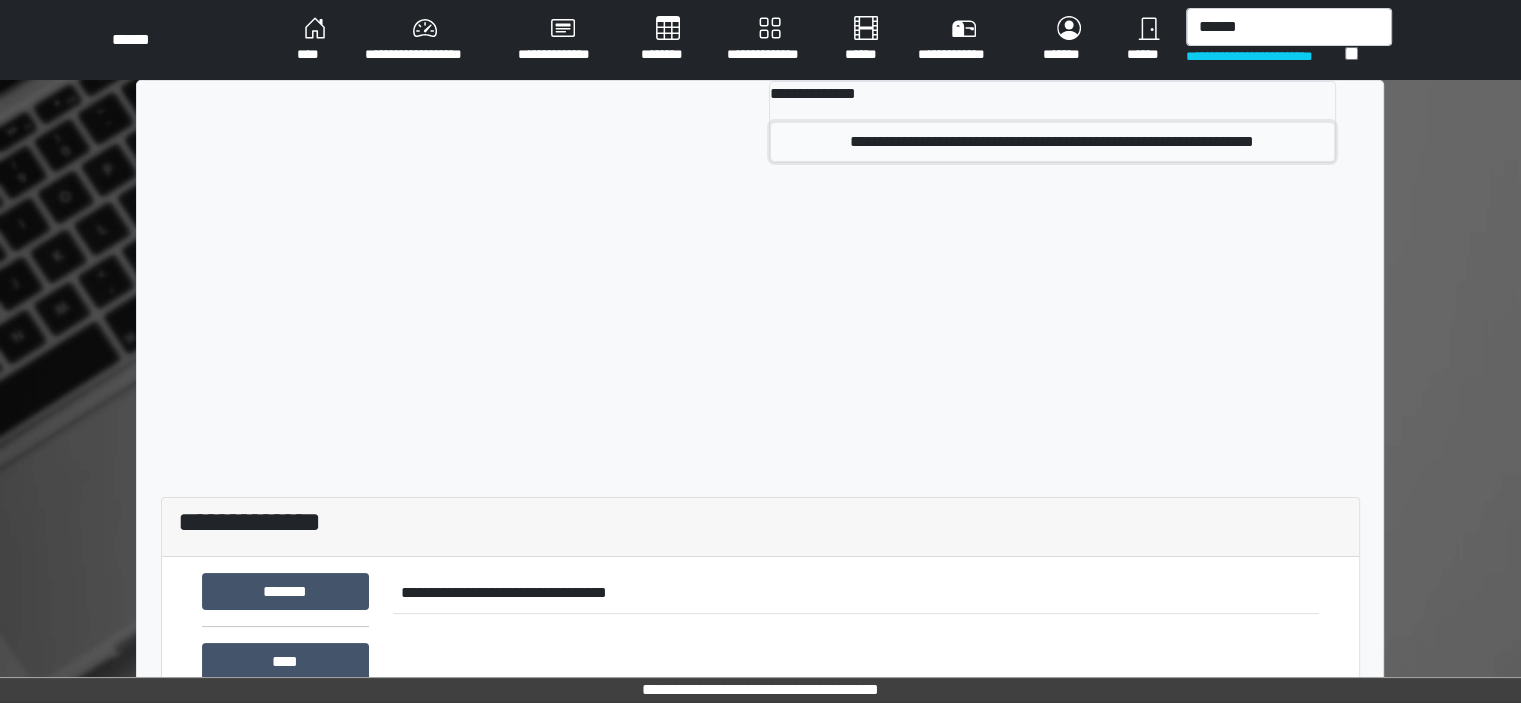click on "**********" at bounding box center (1052, 142) 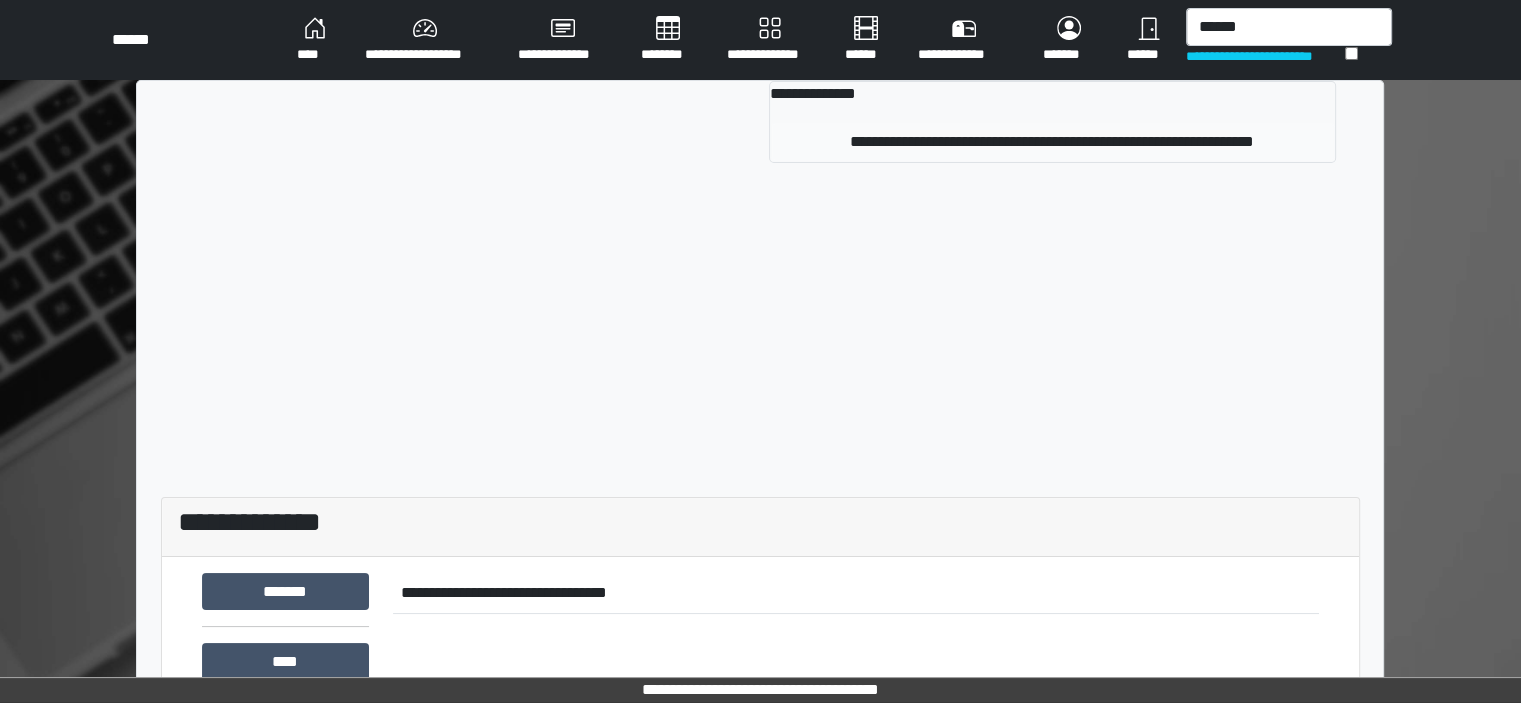 type 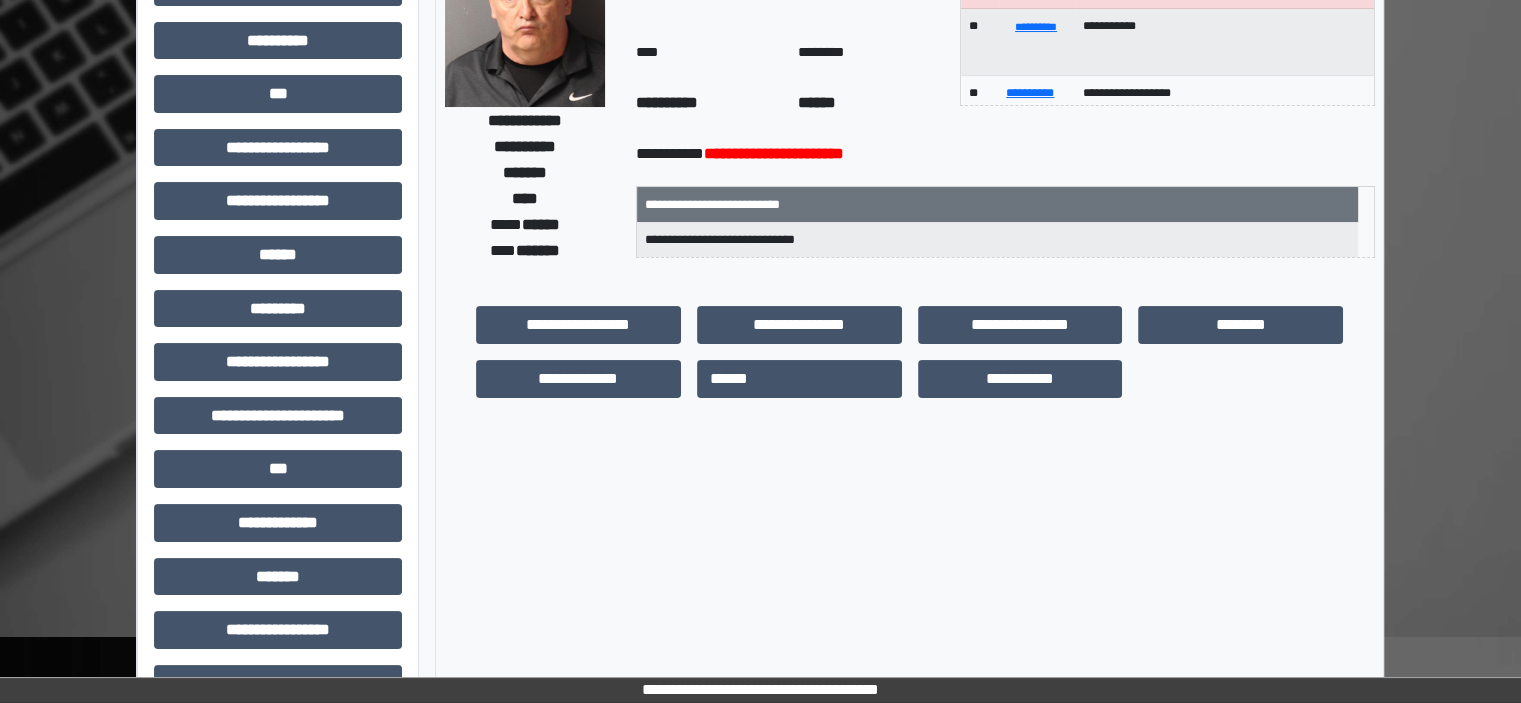 scroll, scrollTop: 300, scrollLeft: 0, axis: vertical 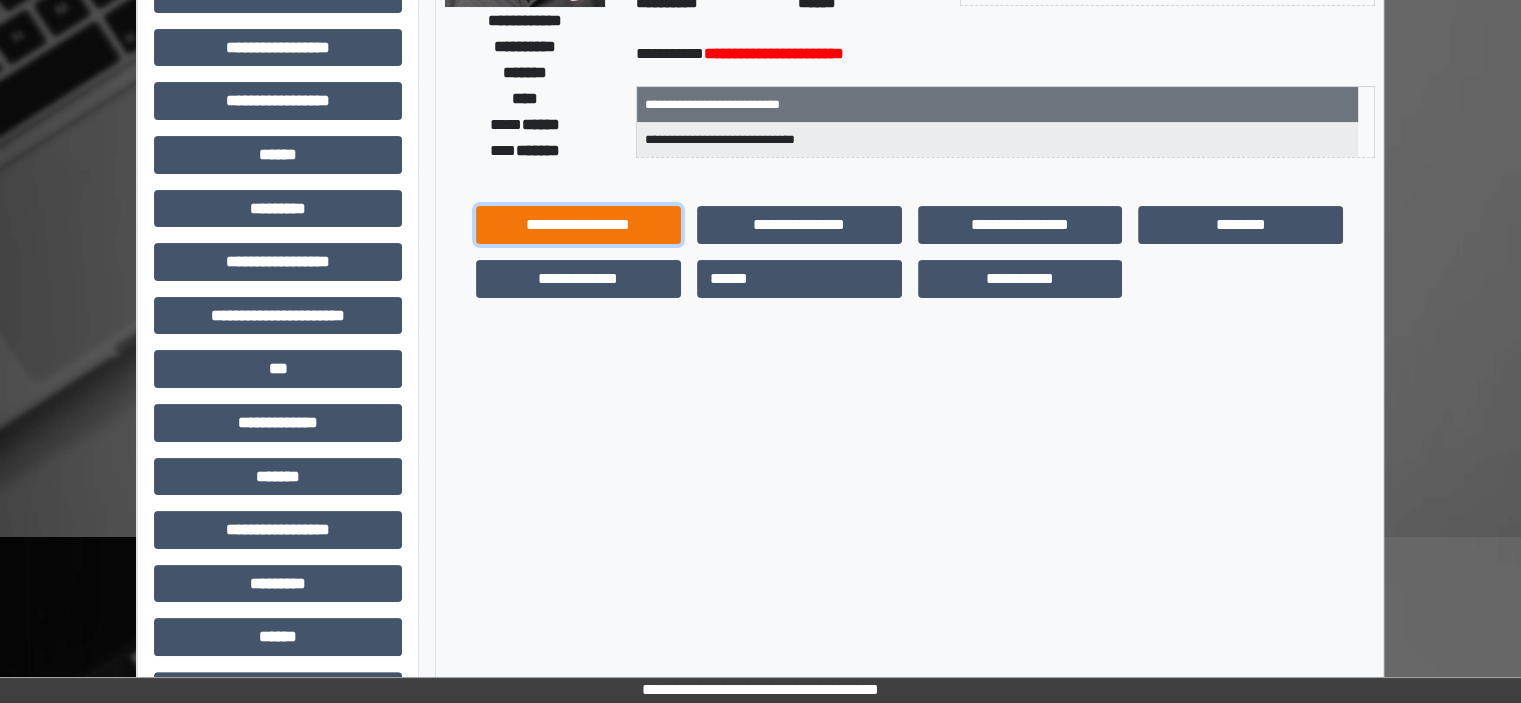 click on "**********" at bounding box center (578, 225) 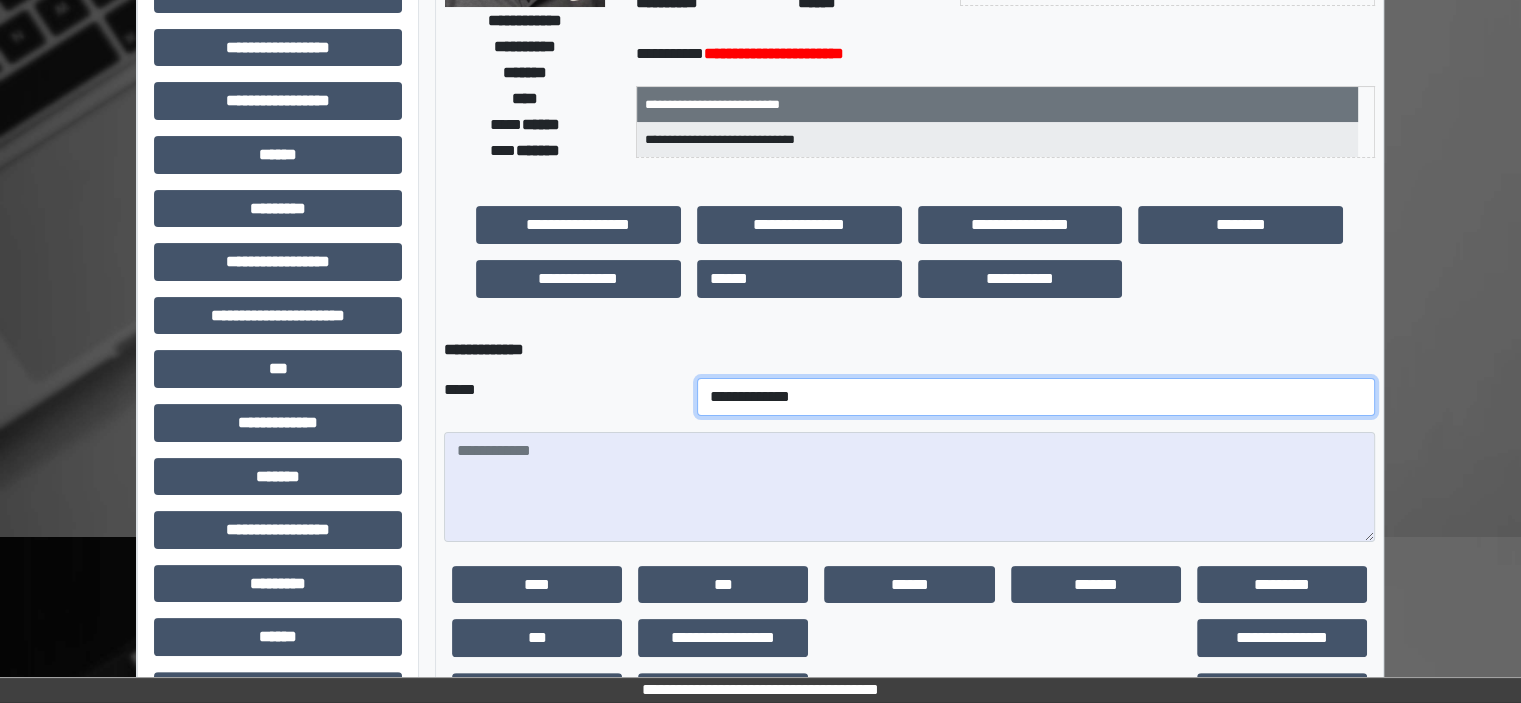 click on "**********" at bounding box center [1036, 397] 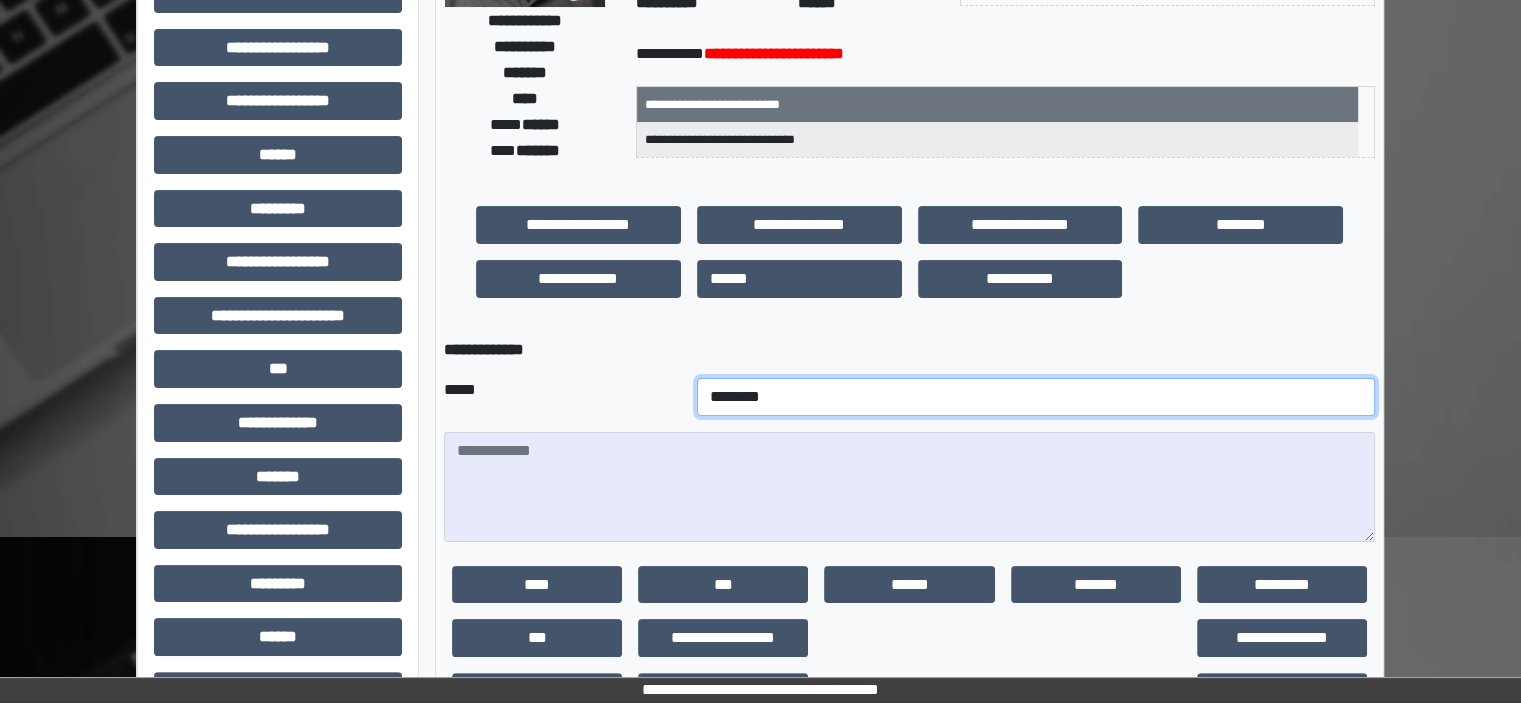click on "**********" at bounding box center [1036, 397] 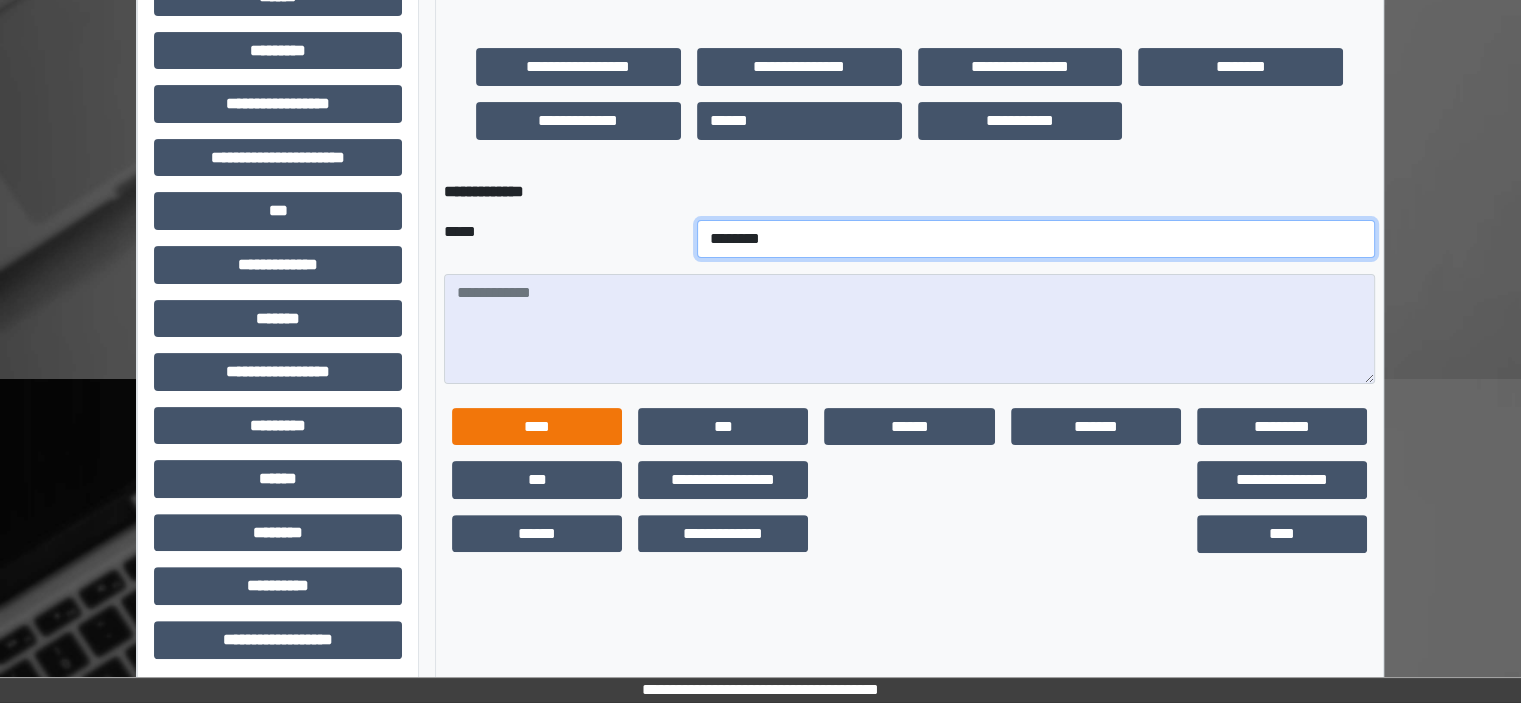 scroll, scrollTop: 463, scrollLeft: 0, axis: vertical 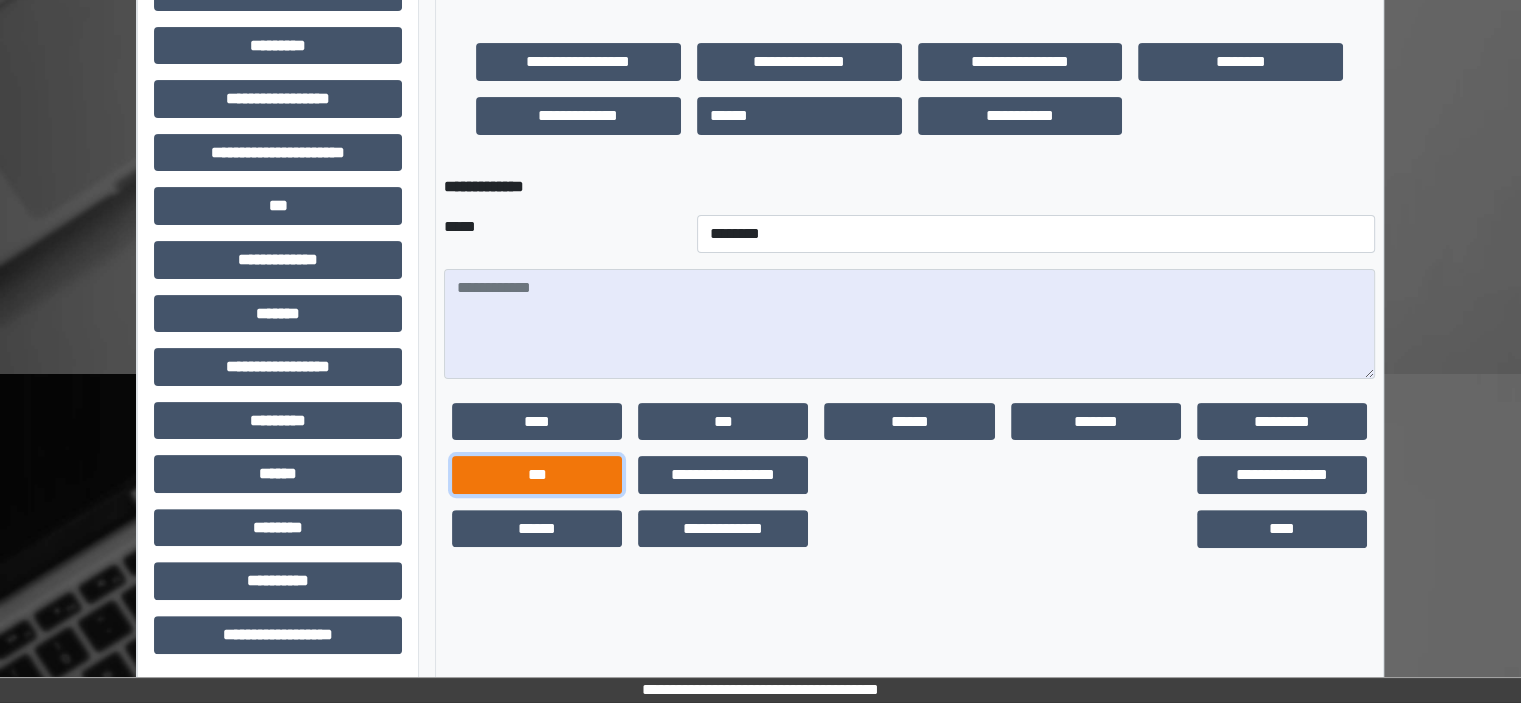 click on "***" at bounding box center (537, 475) 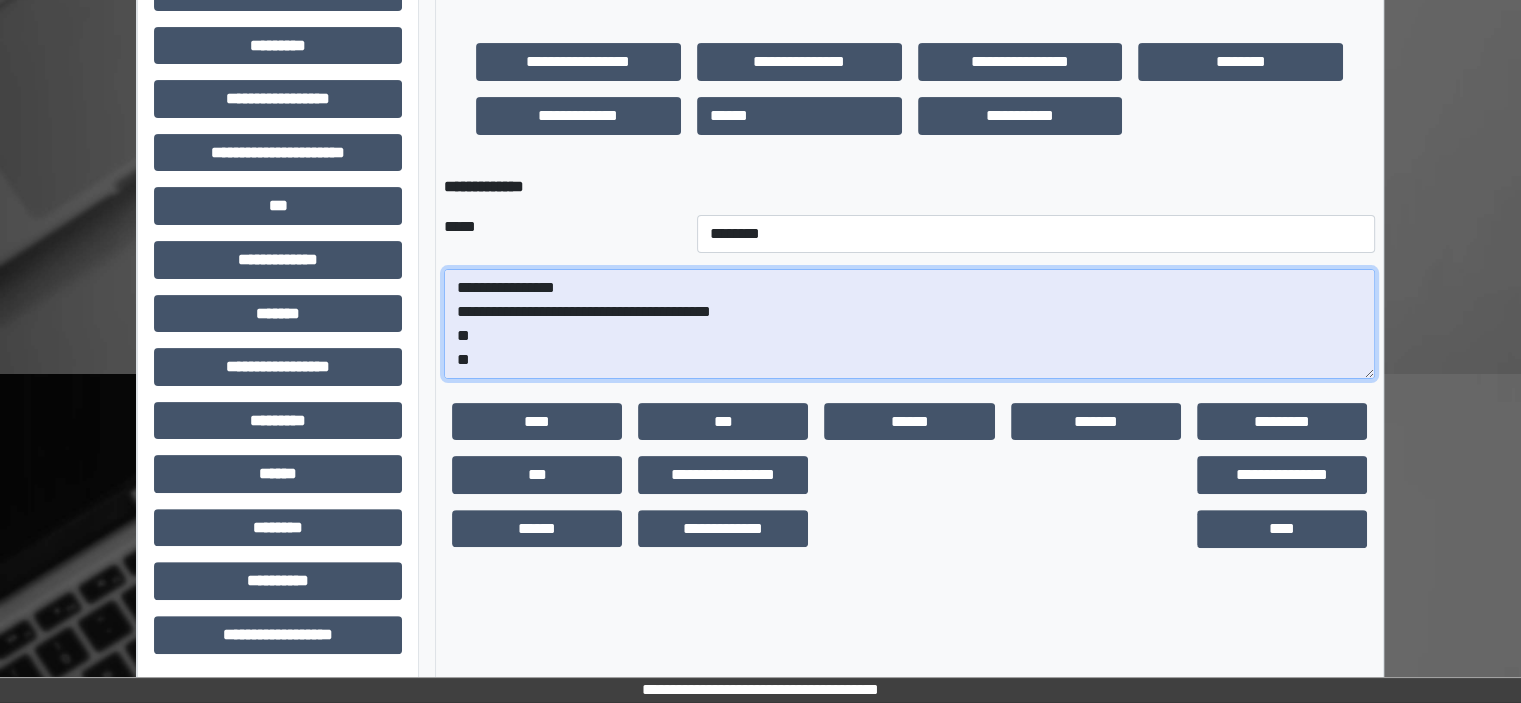click on "**********" at bounding box center (909, 324) 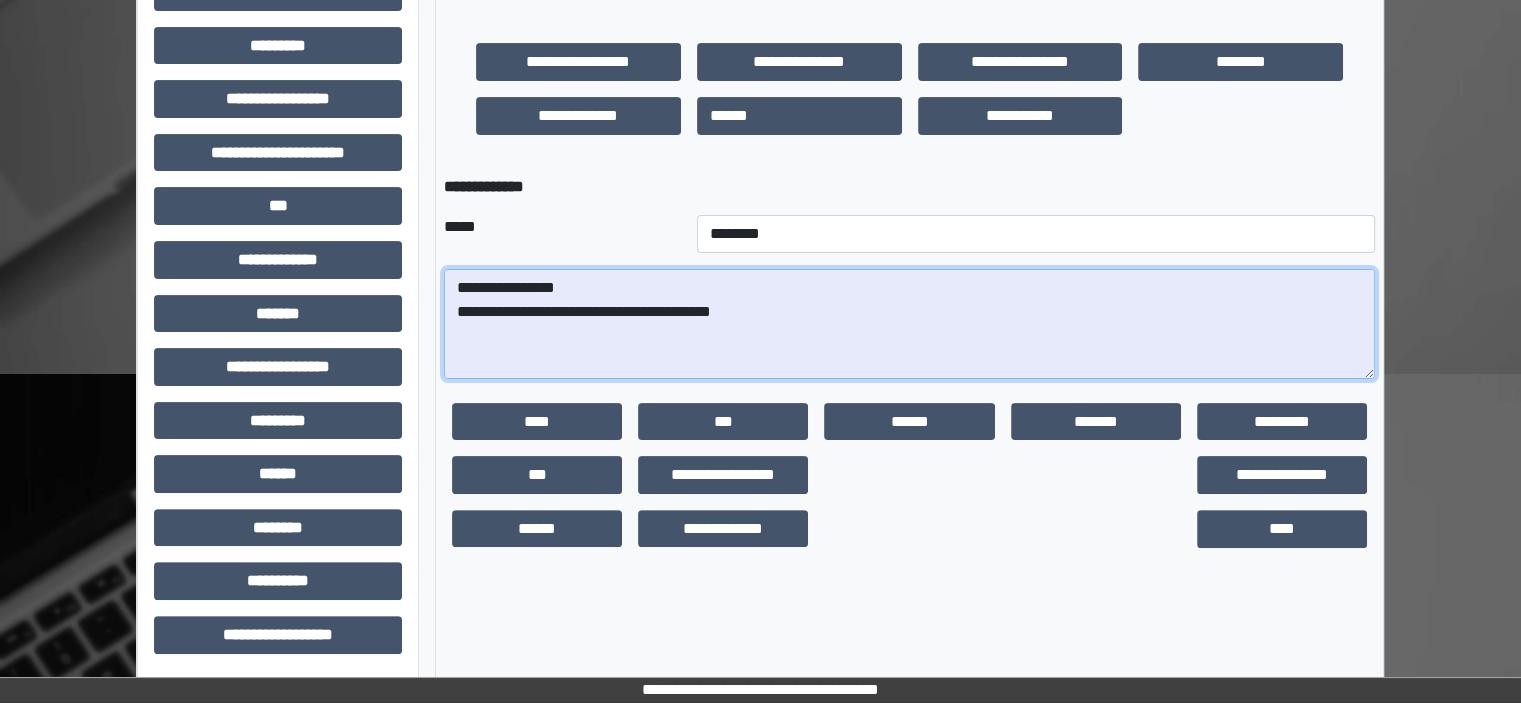 paste on "**********" 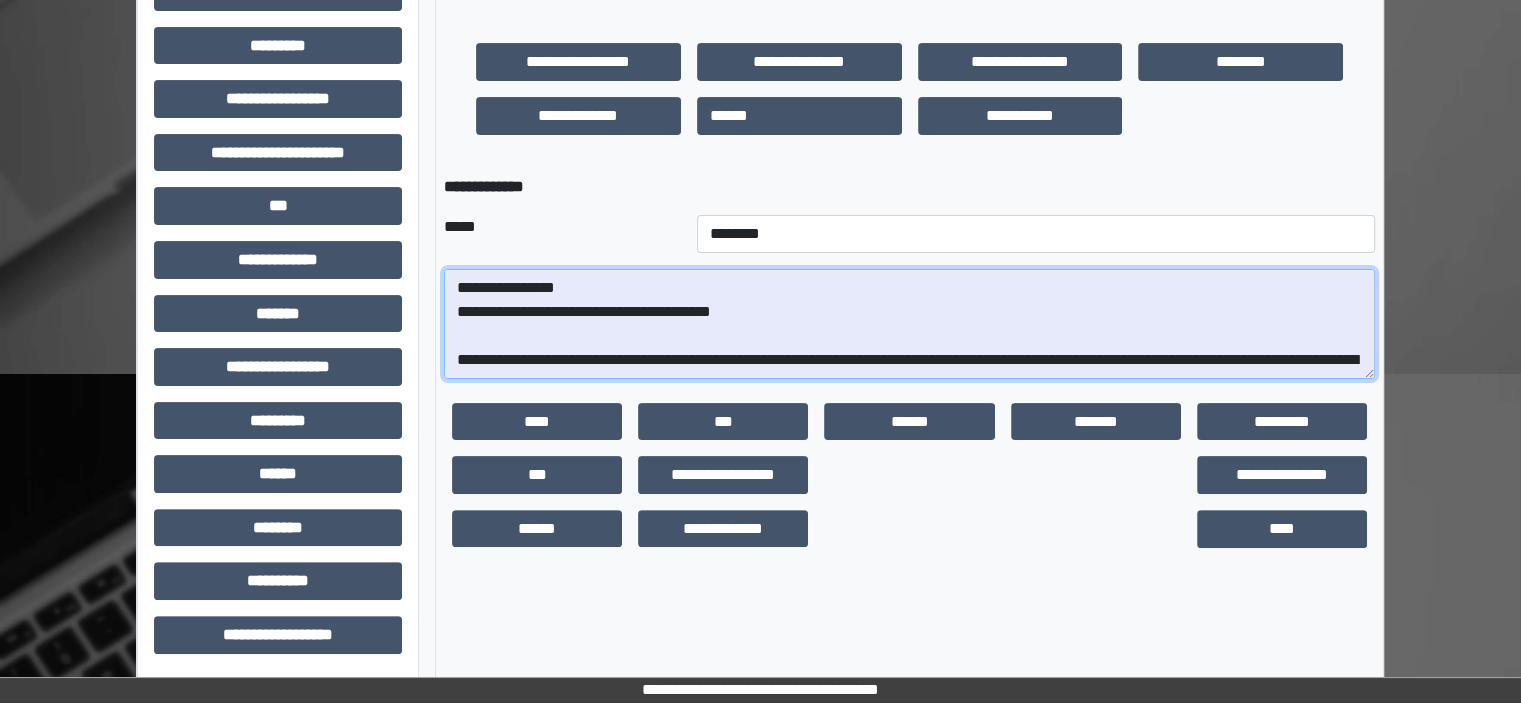 scroll, scrollTop: 40, scrollLeft: 0, axis: vertical 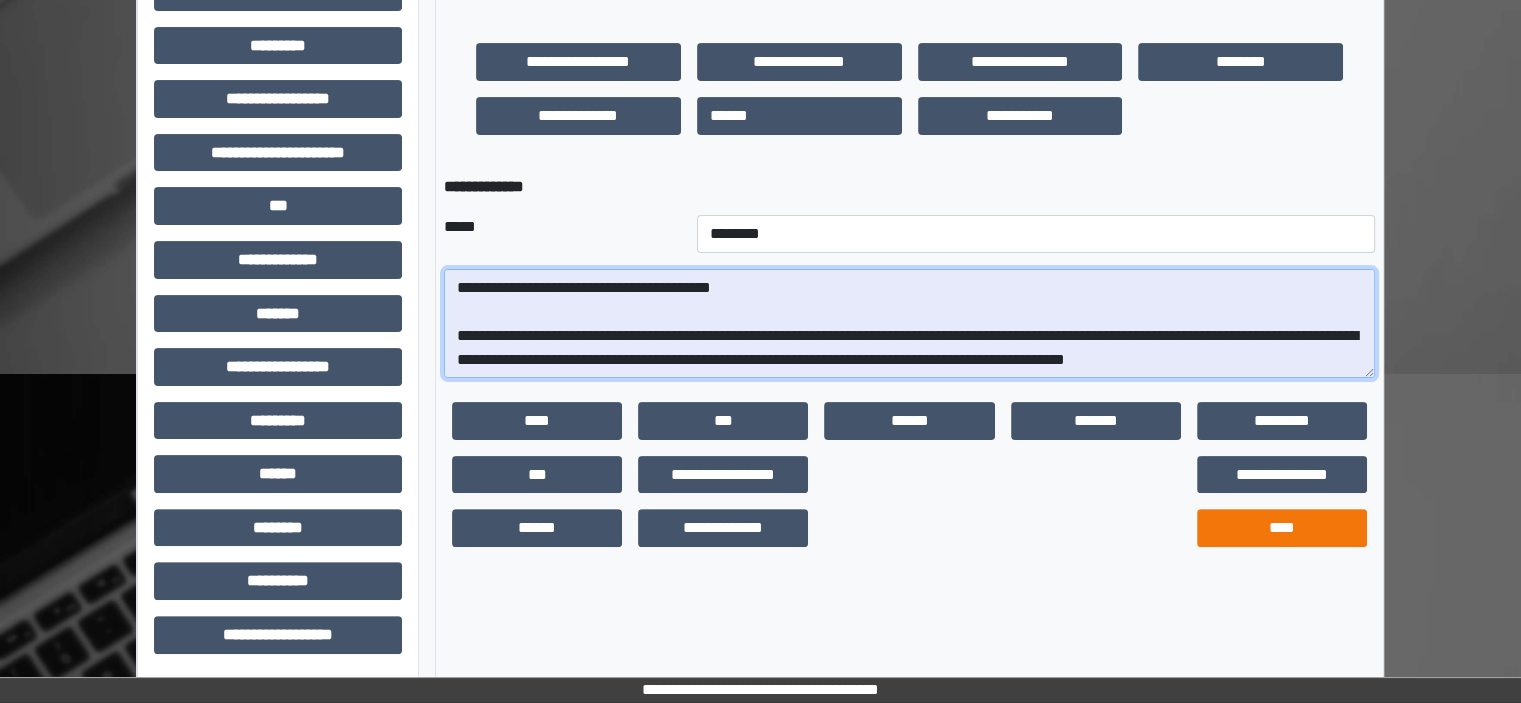 type on "**********" 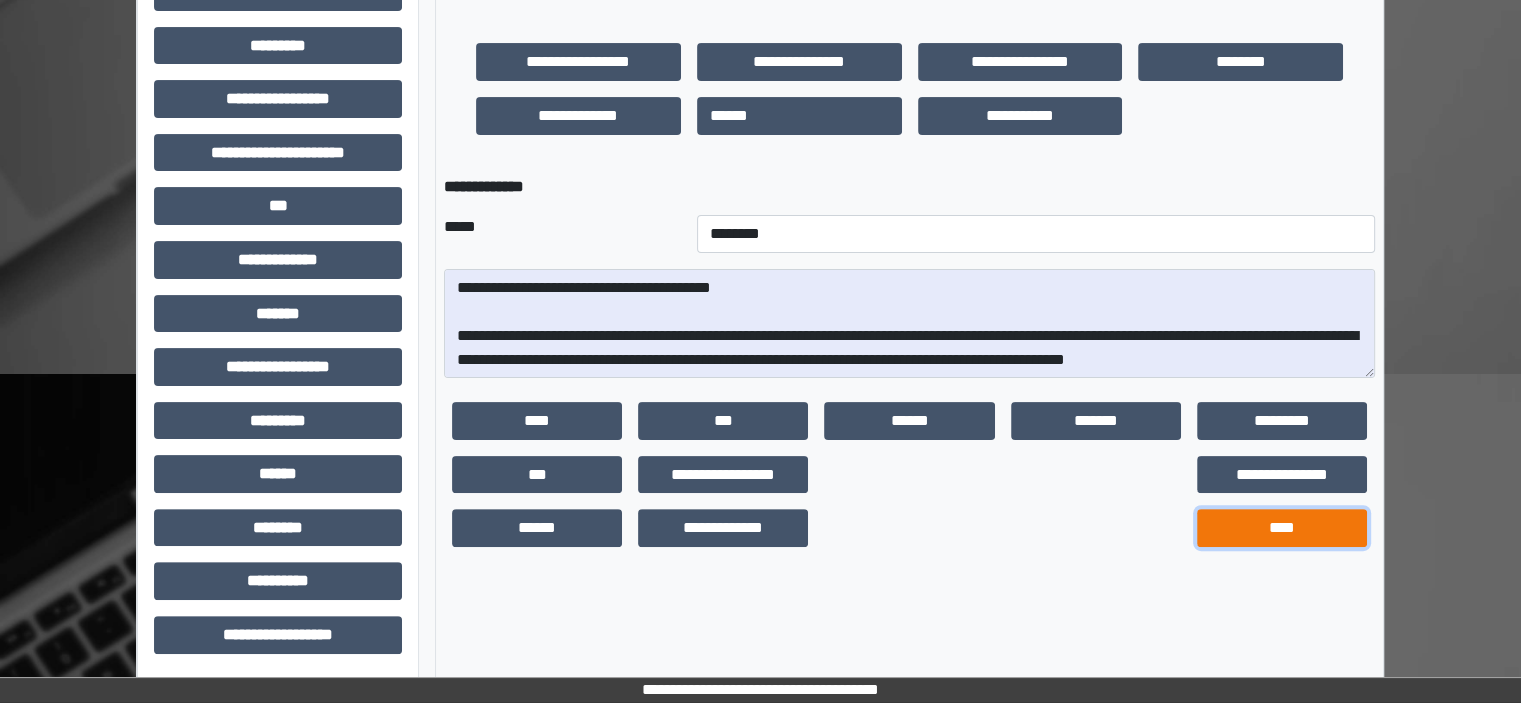 click on "****" at bounding box center [1282, 528] 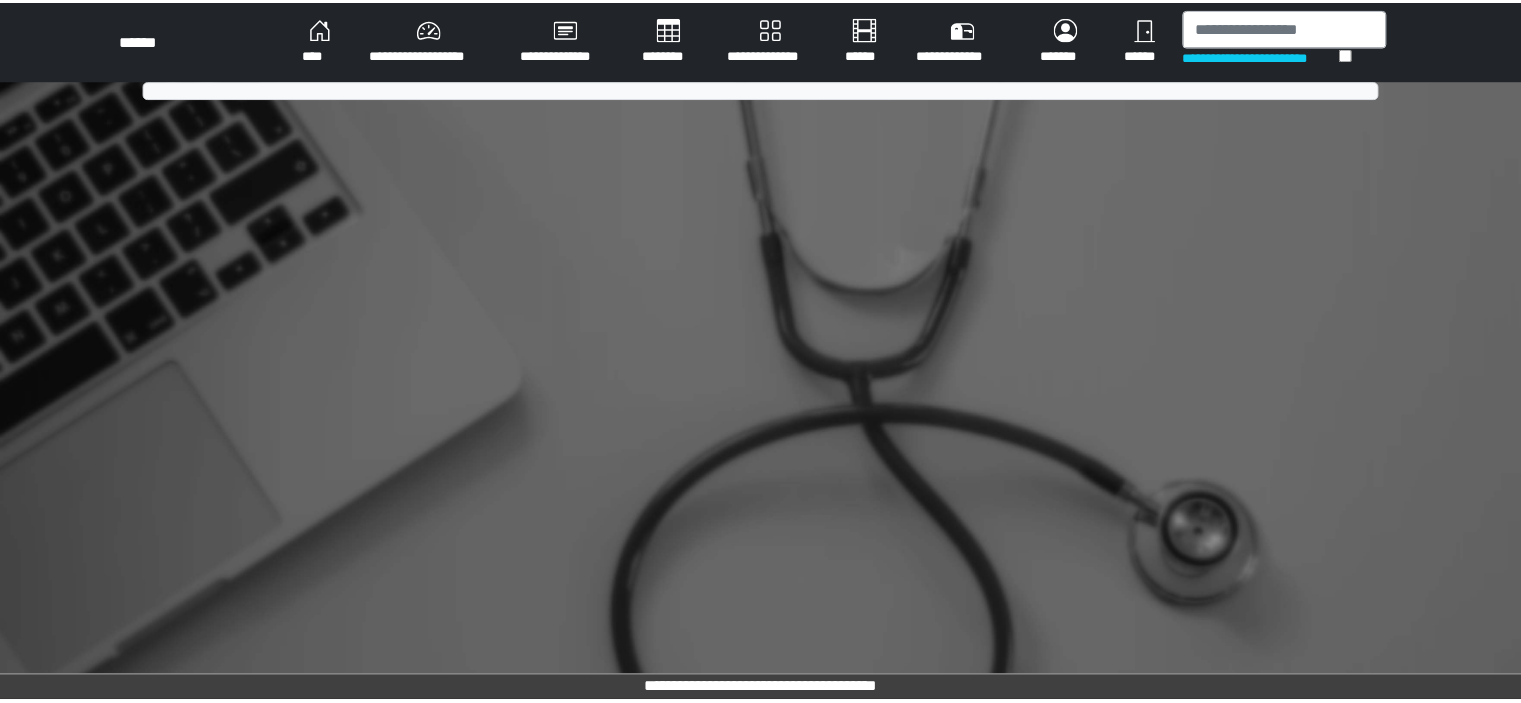 scroll, scrollTop: 0, scrollLeft: 0, axis: both 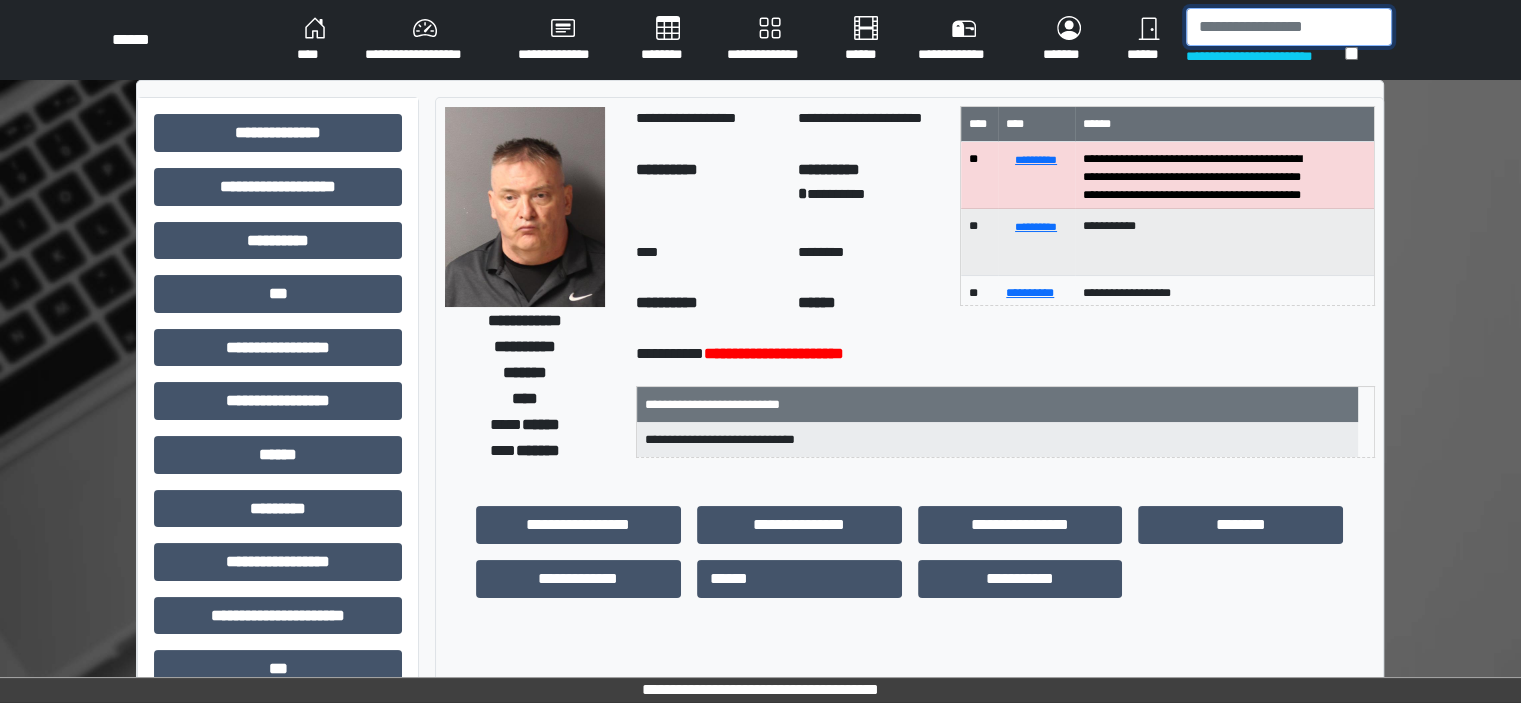 click at bounding box center [1289, 27] 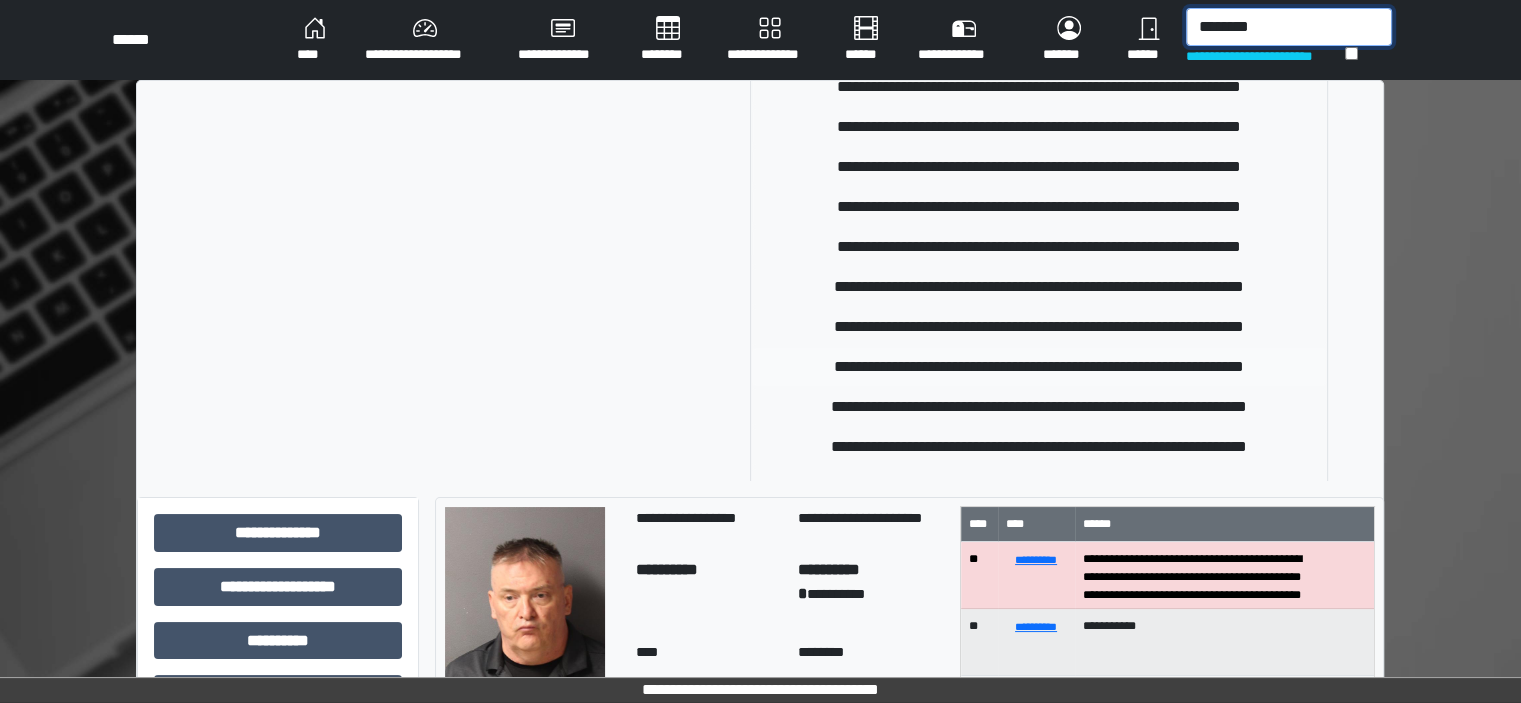 scroll, scrollTop: 100, scrollLeft: 0, axis: vertical 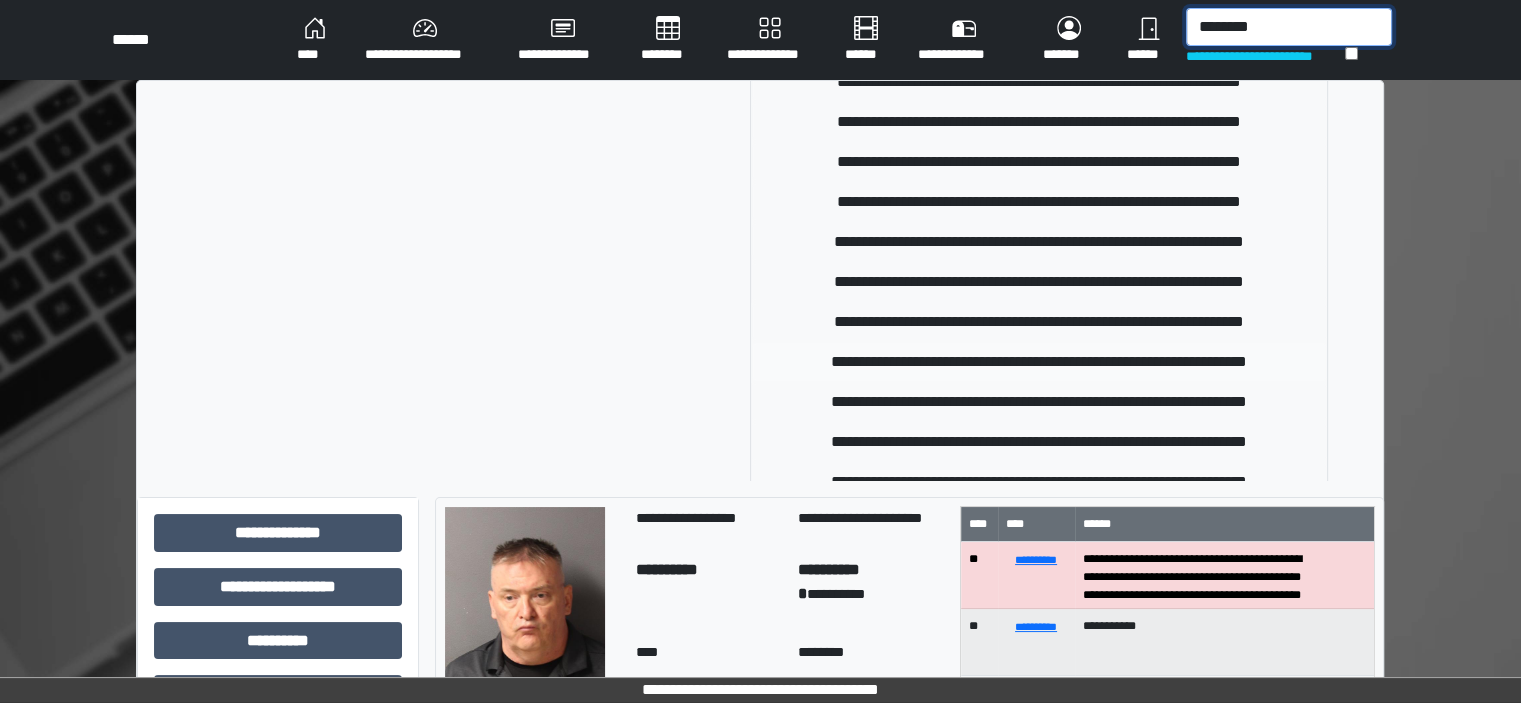 type on "********" 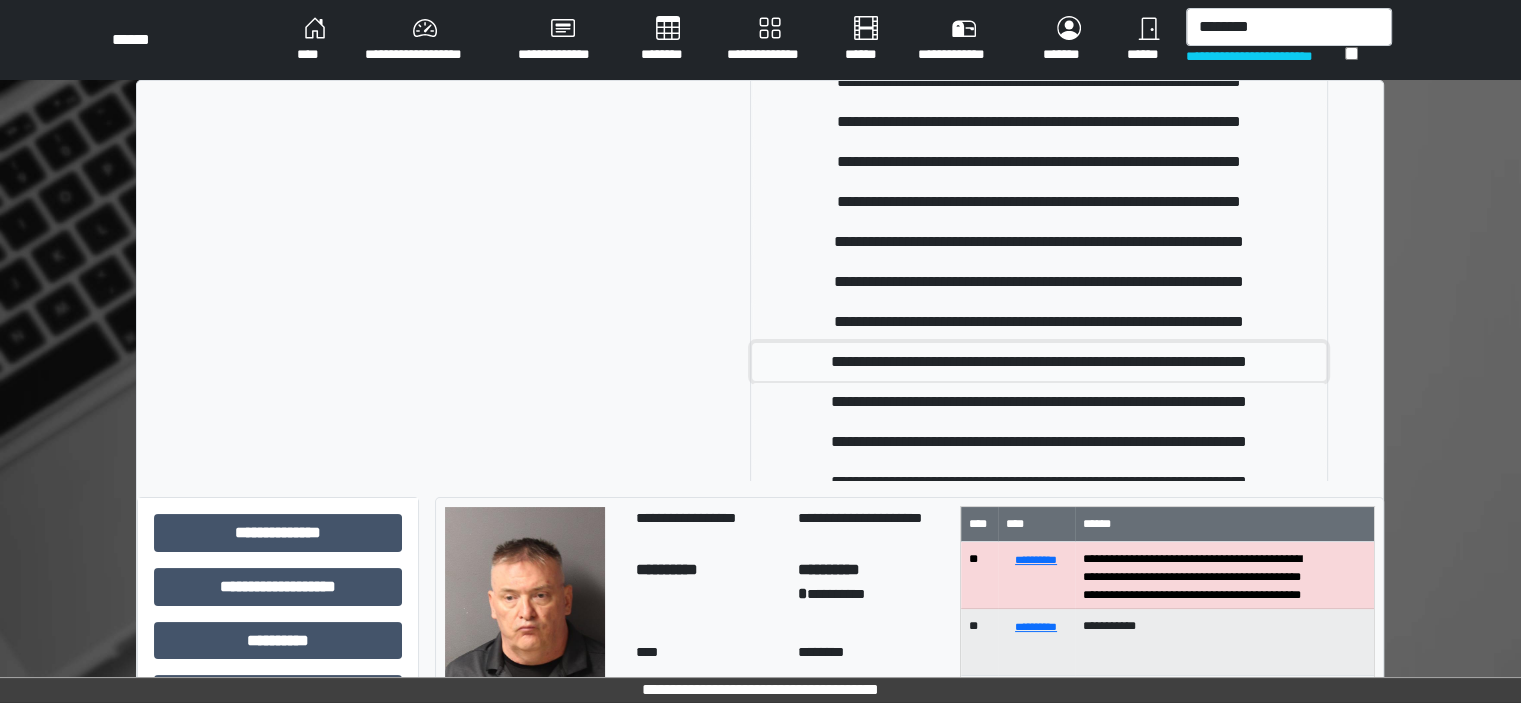 click on "**********" at bounding box center (1039, 362) 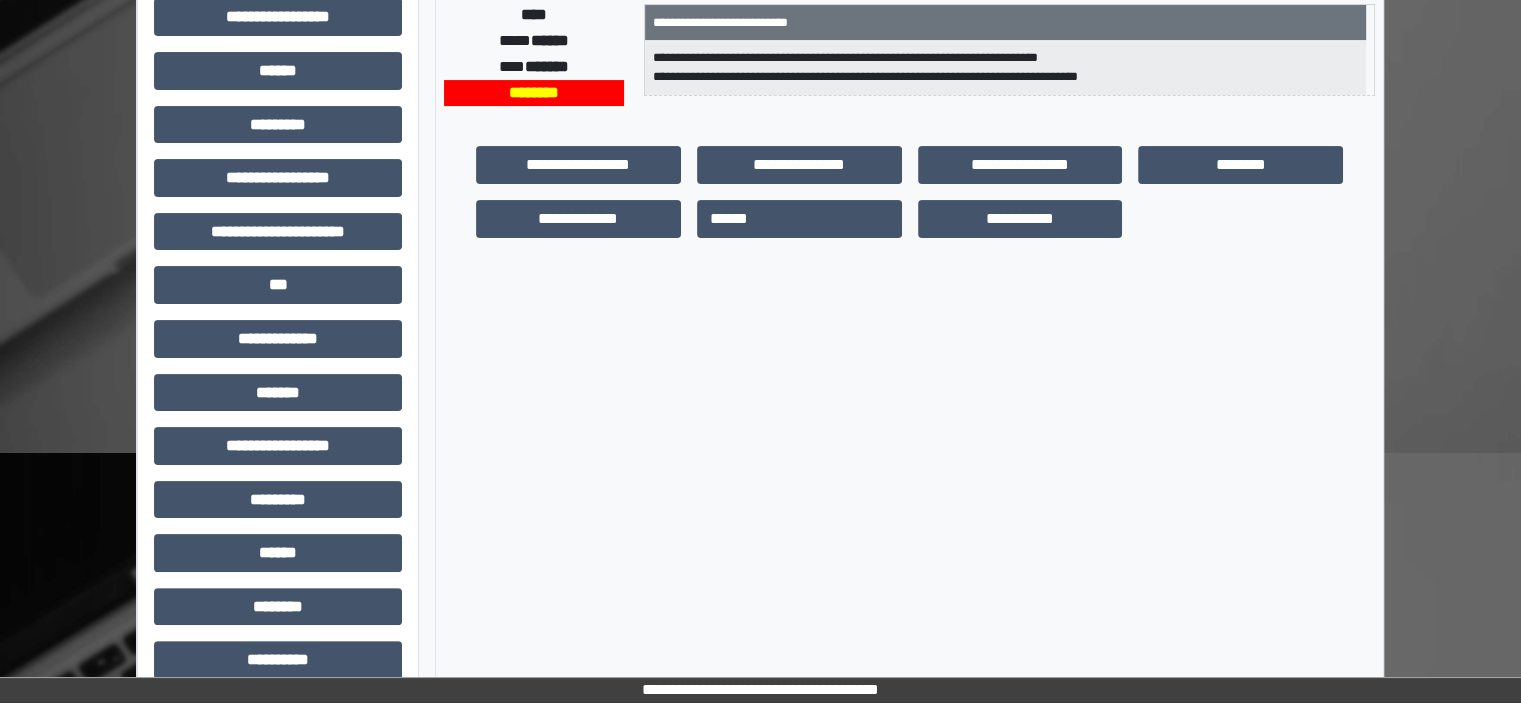 scroll, scrollTop: 463, scrollLeft: 0, axis: vertical 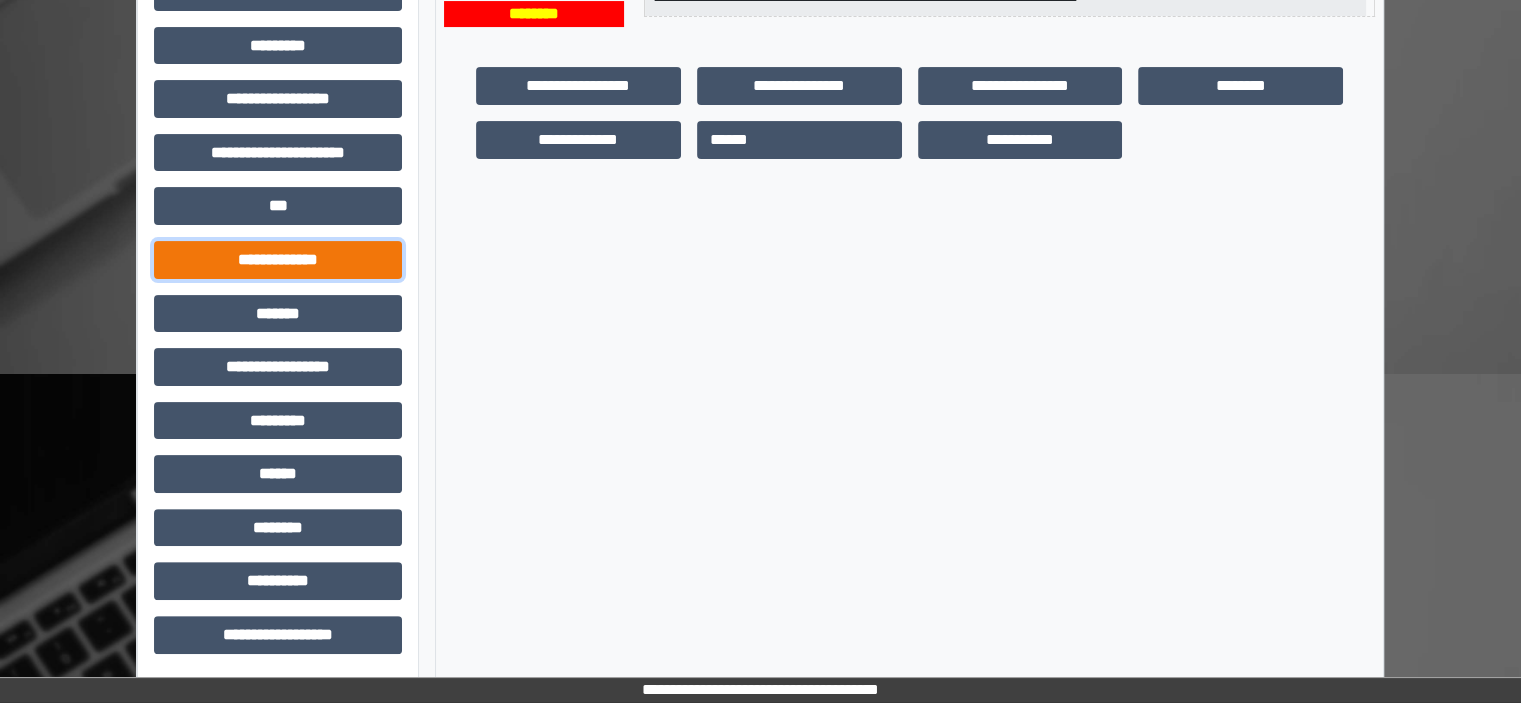 click on "**********" at bounding box center (278, 260) 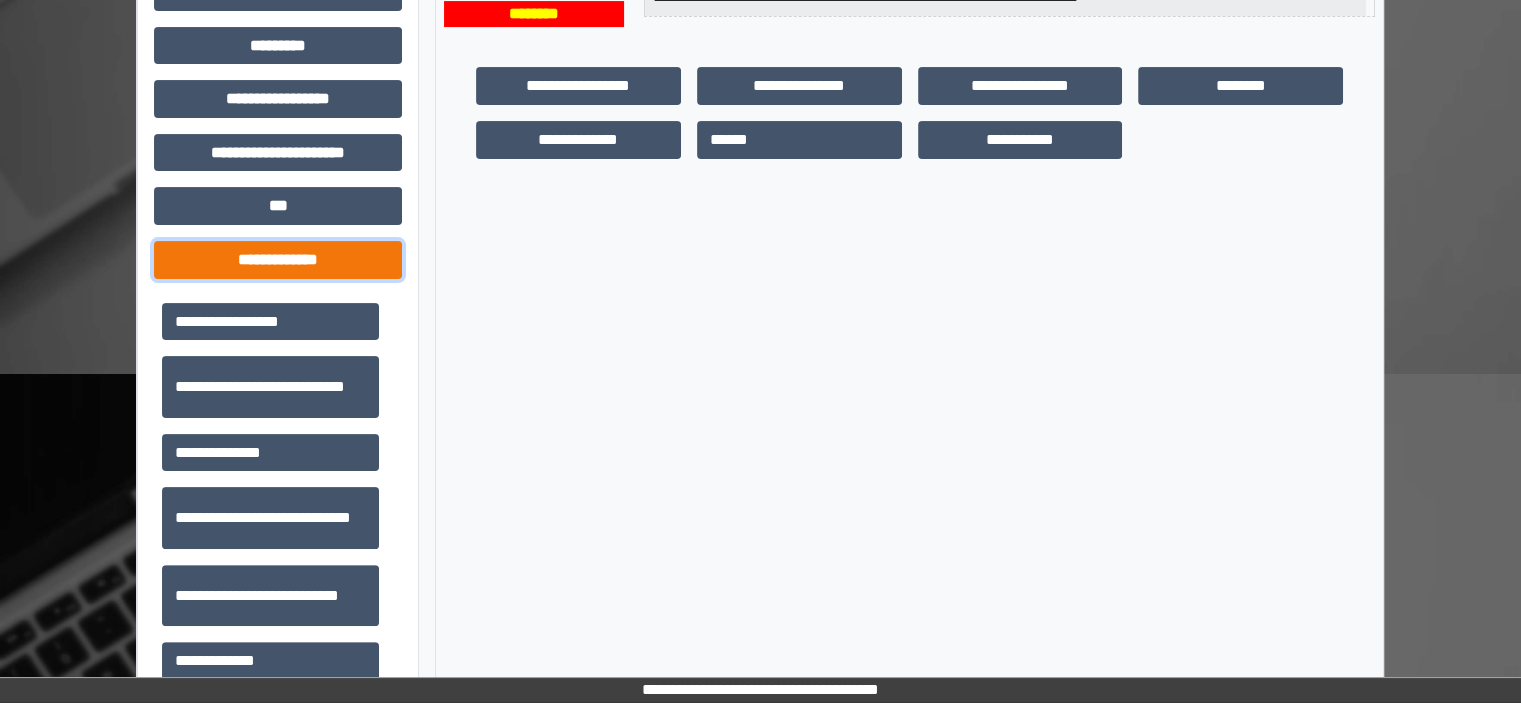 click on "**********" at bounding box center [278, 260] 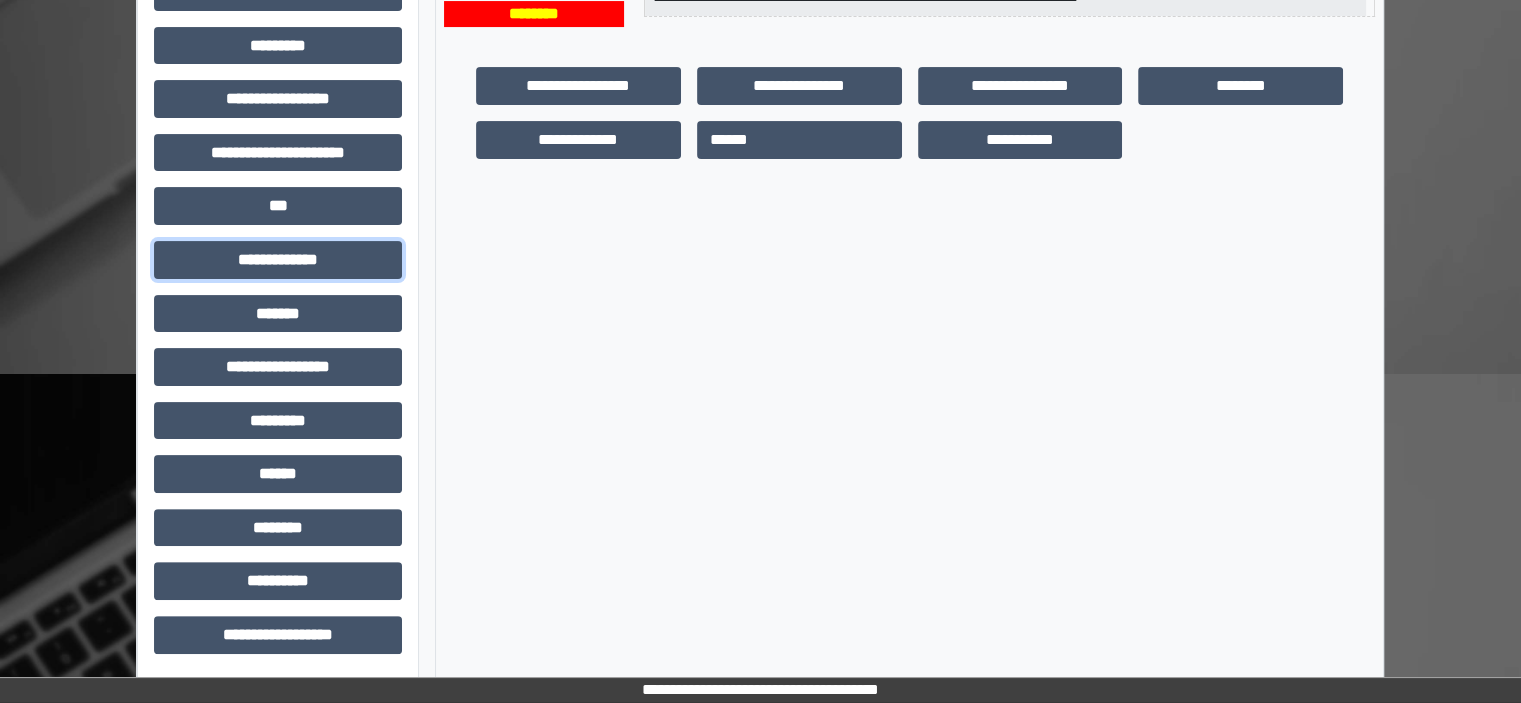 scroll, scrollTop: 0, scrollLeft: 0, axis: both 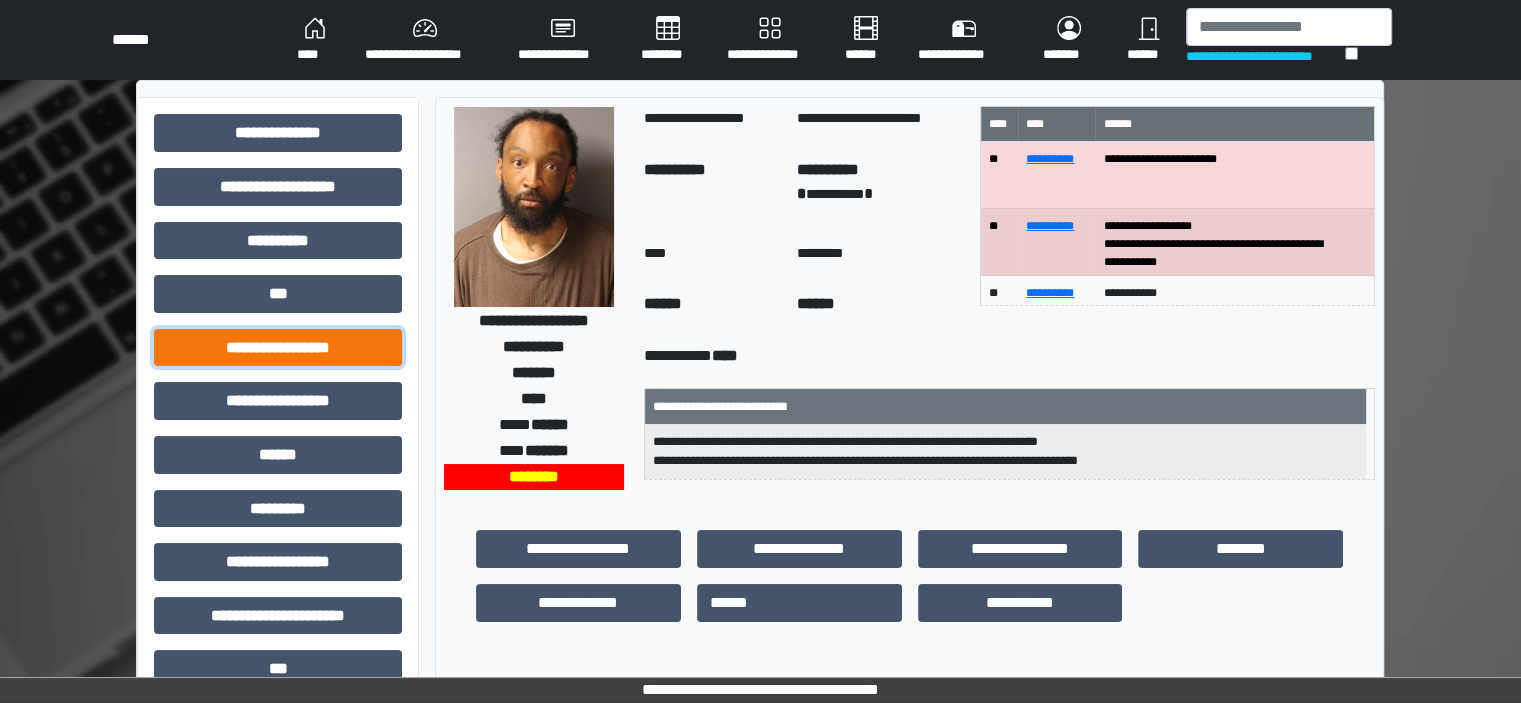 click on "**********" at bounding box center (278, 348) 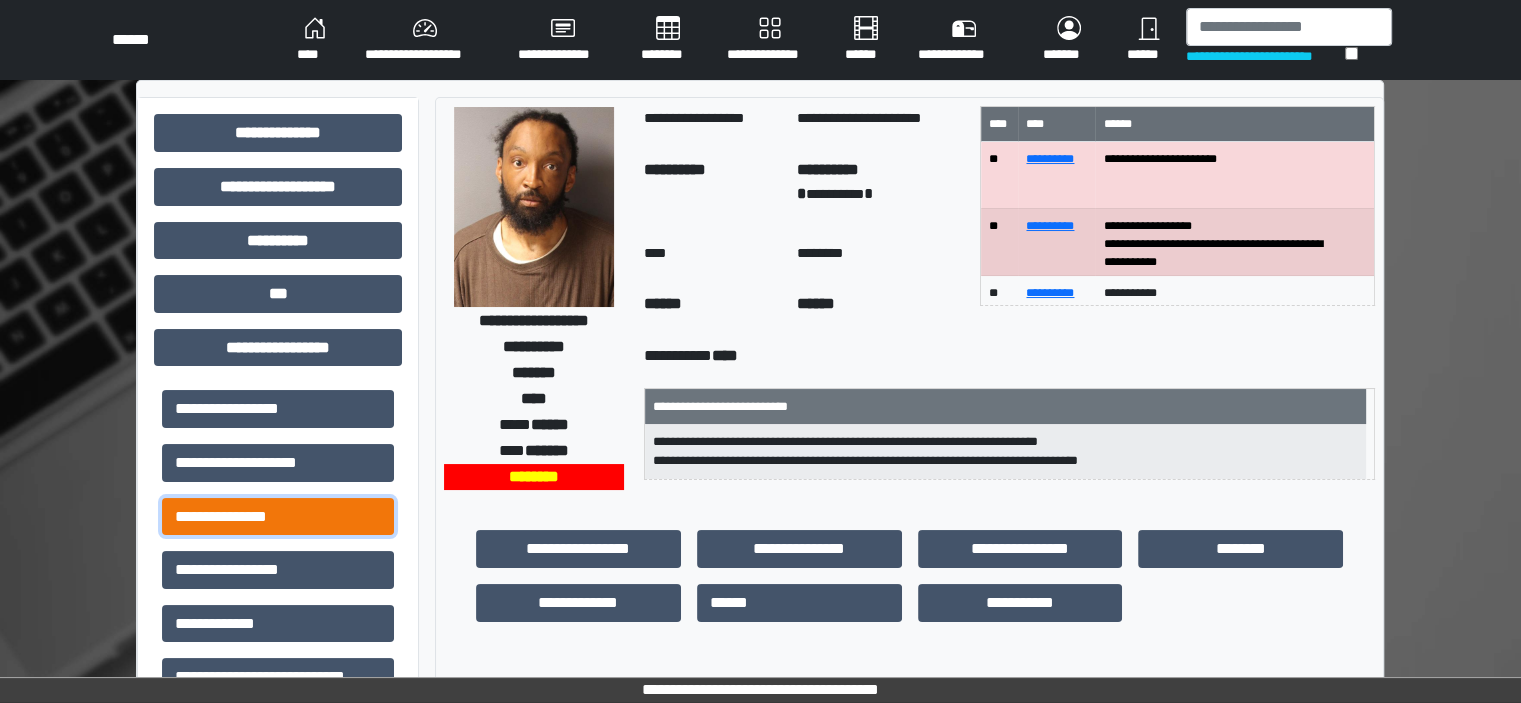 click on "**********" at bounding box center (278, 517) 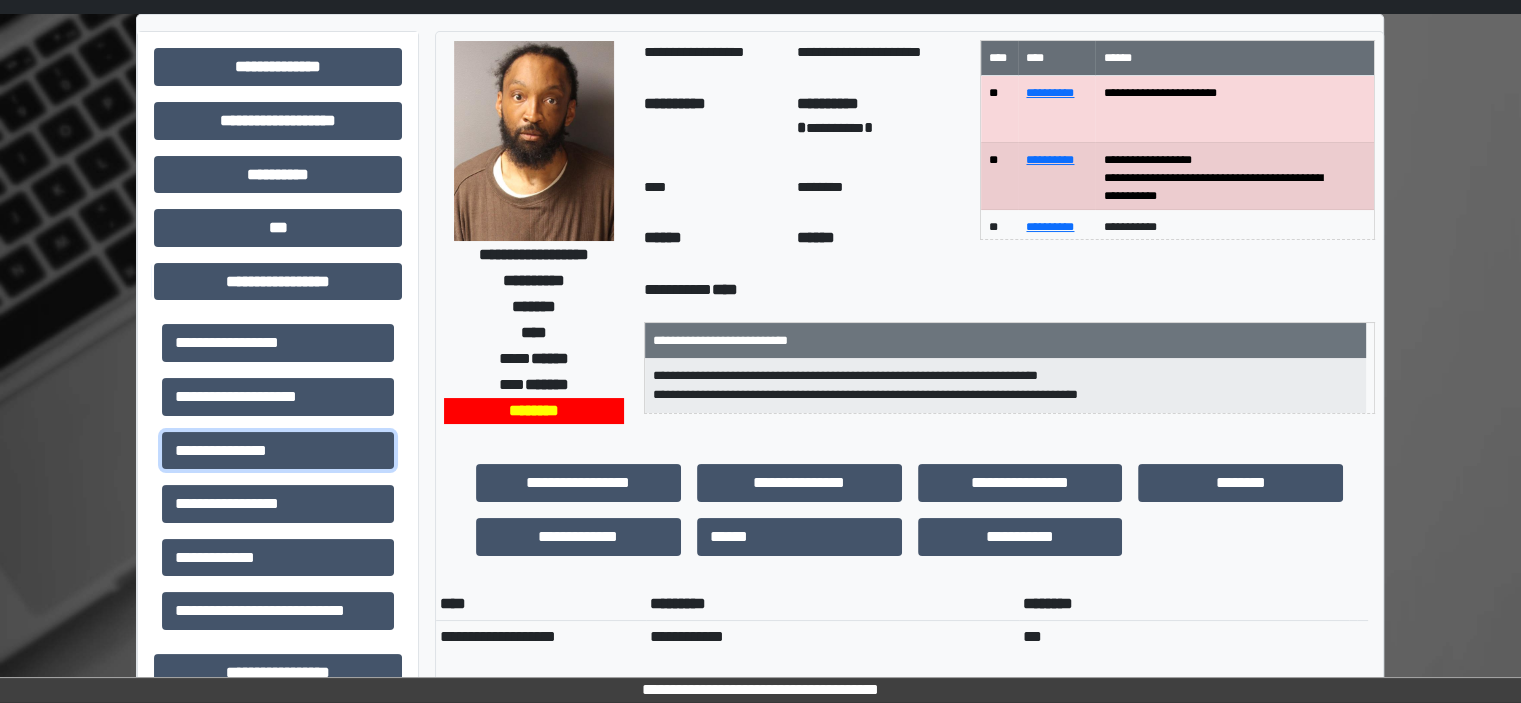 scroll, scrollTop: 200, scrollLeft: 0, axis: vertical 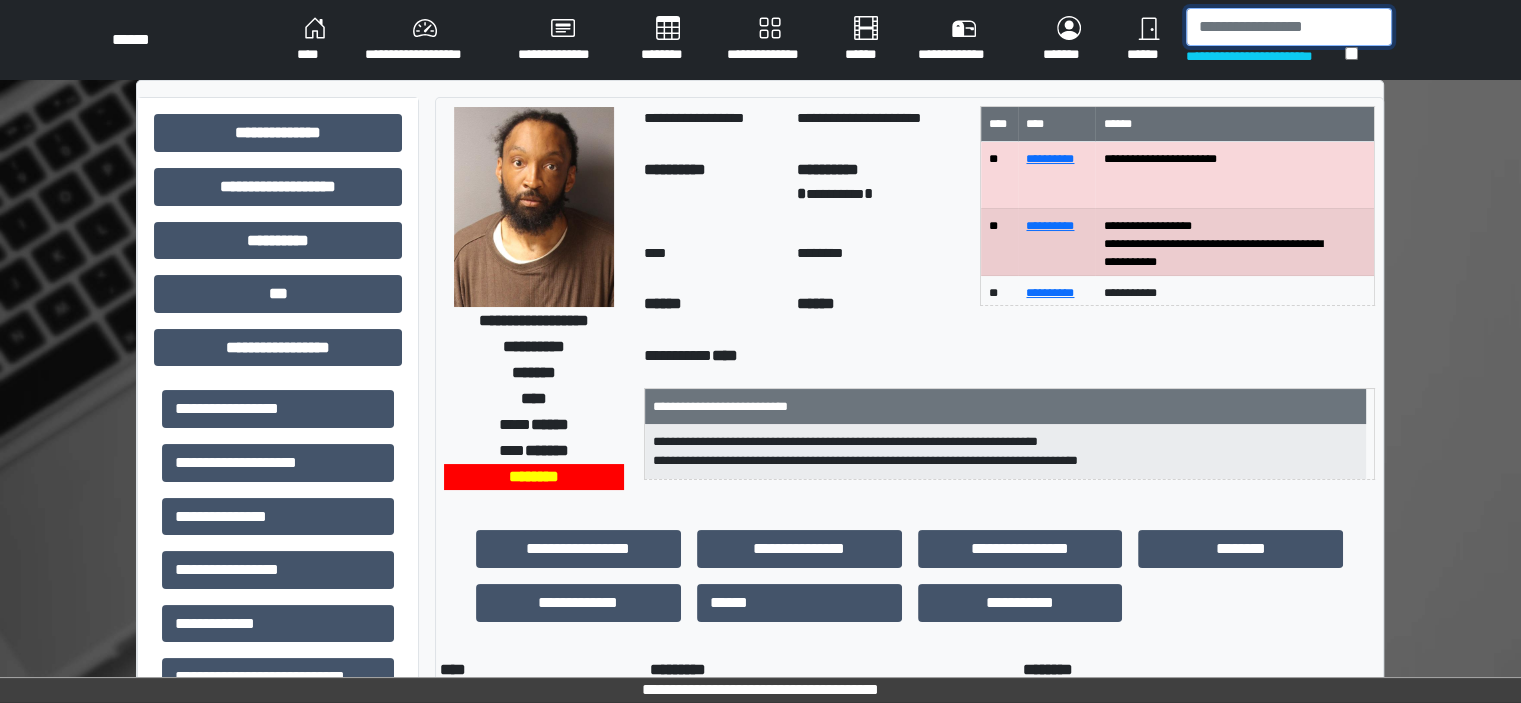 click at bounding box center [1289, 27] 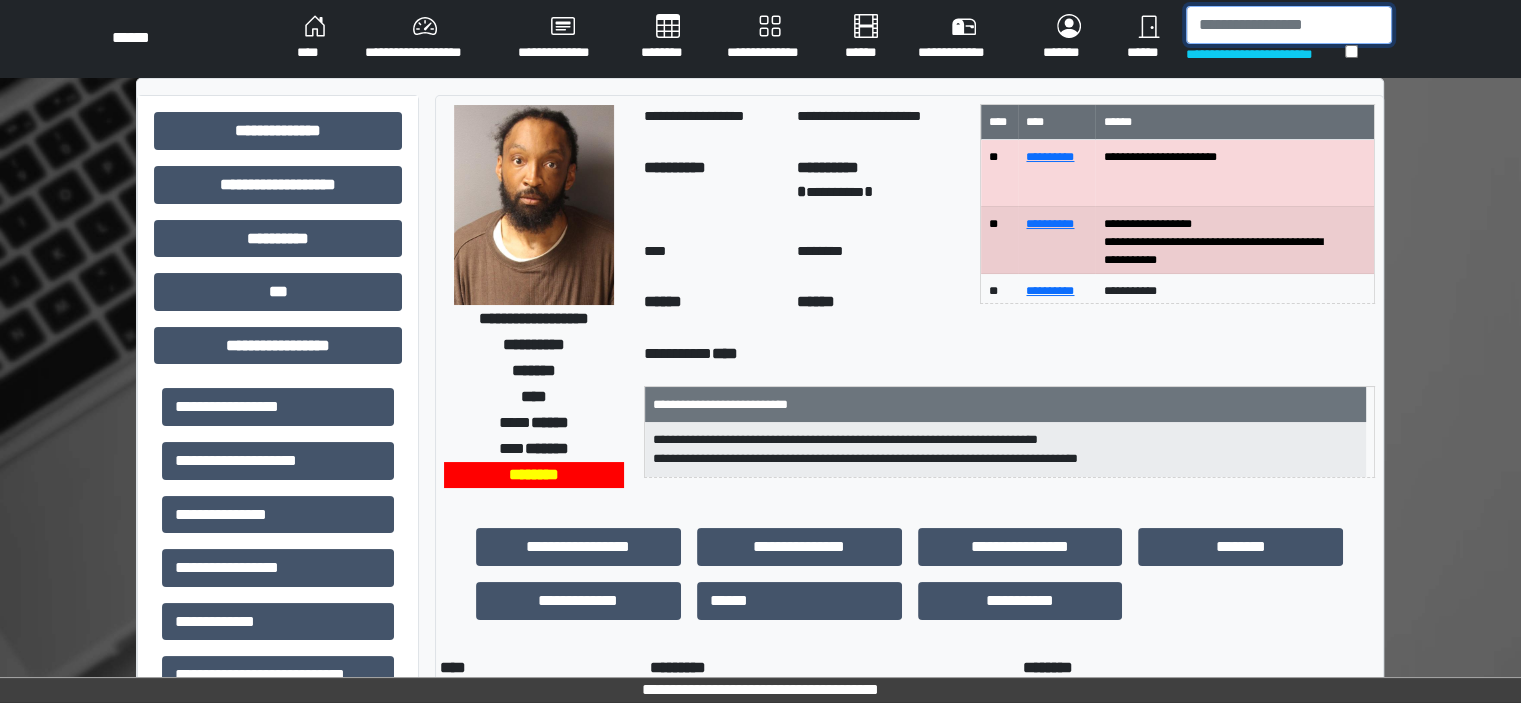 scroll, scrollTop: 0, scrollLeft: 0, axis: both 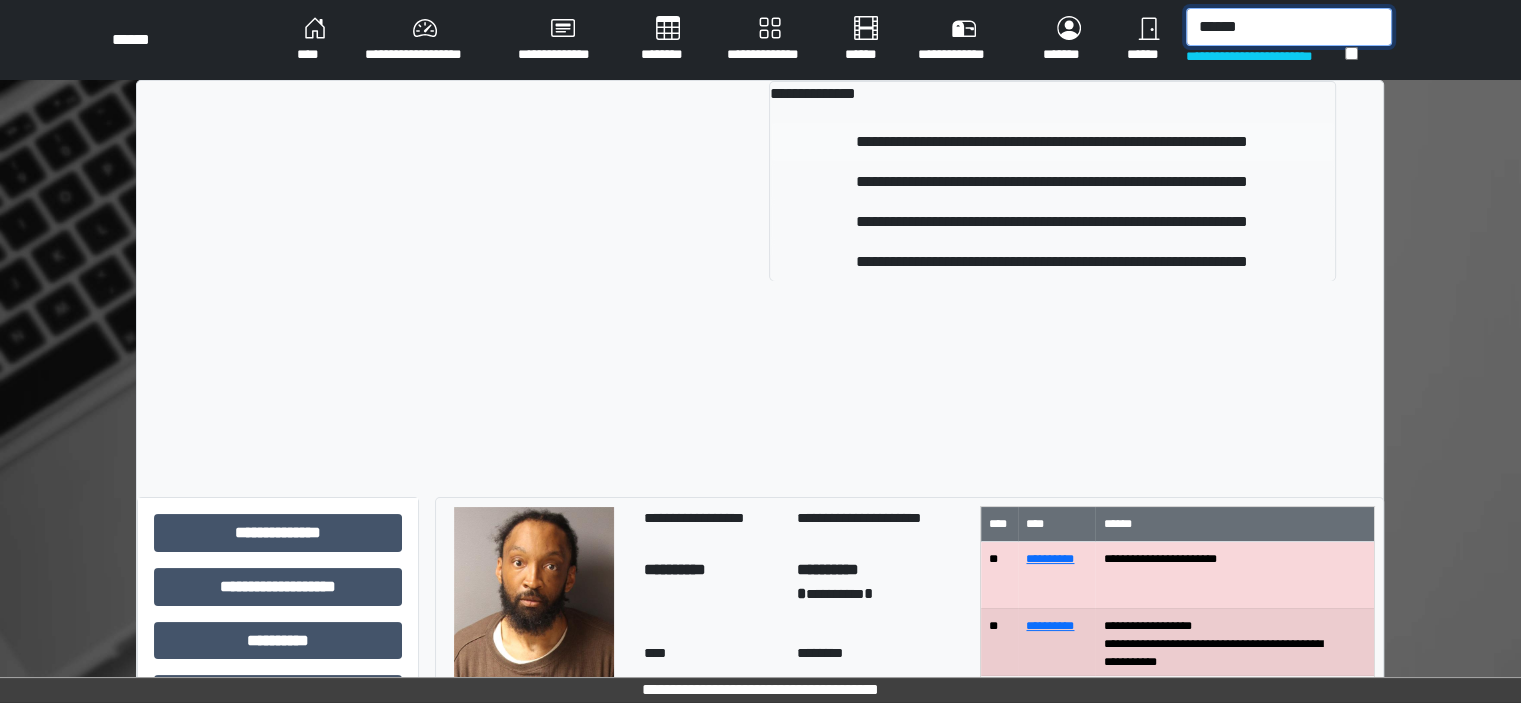 type on "******" 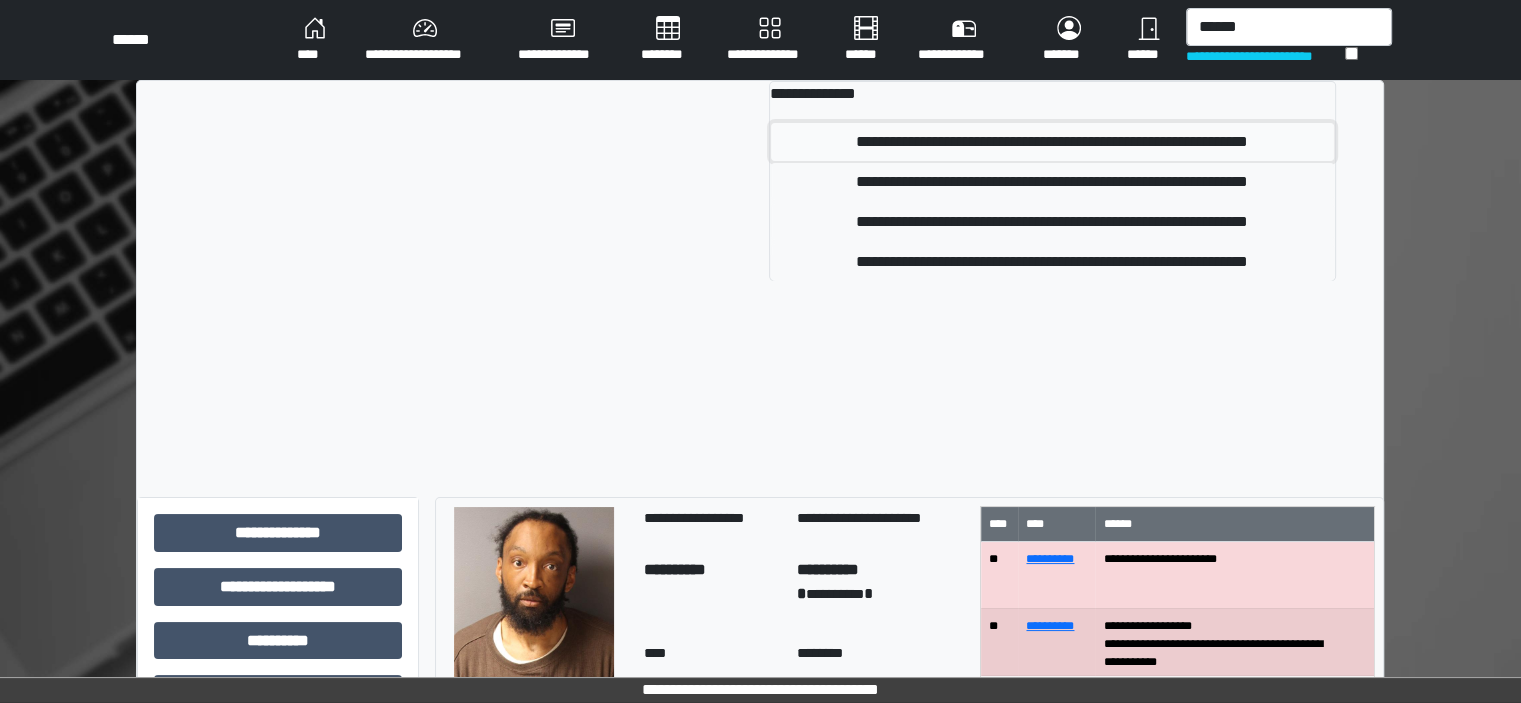 click on "**********" at bounding box center (1052, 142) 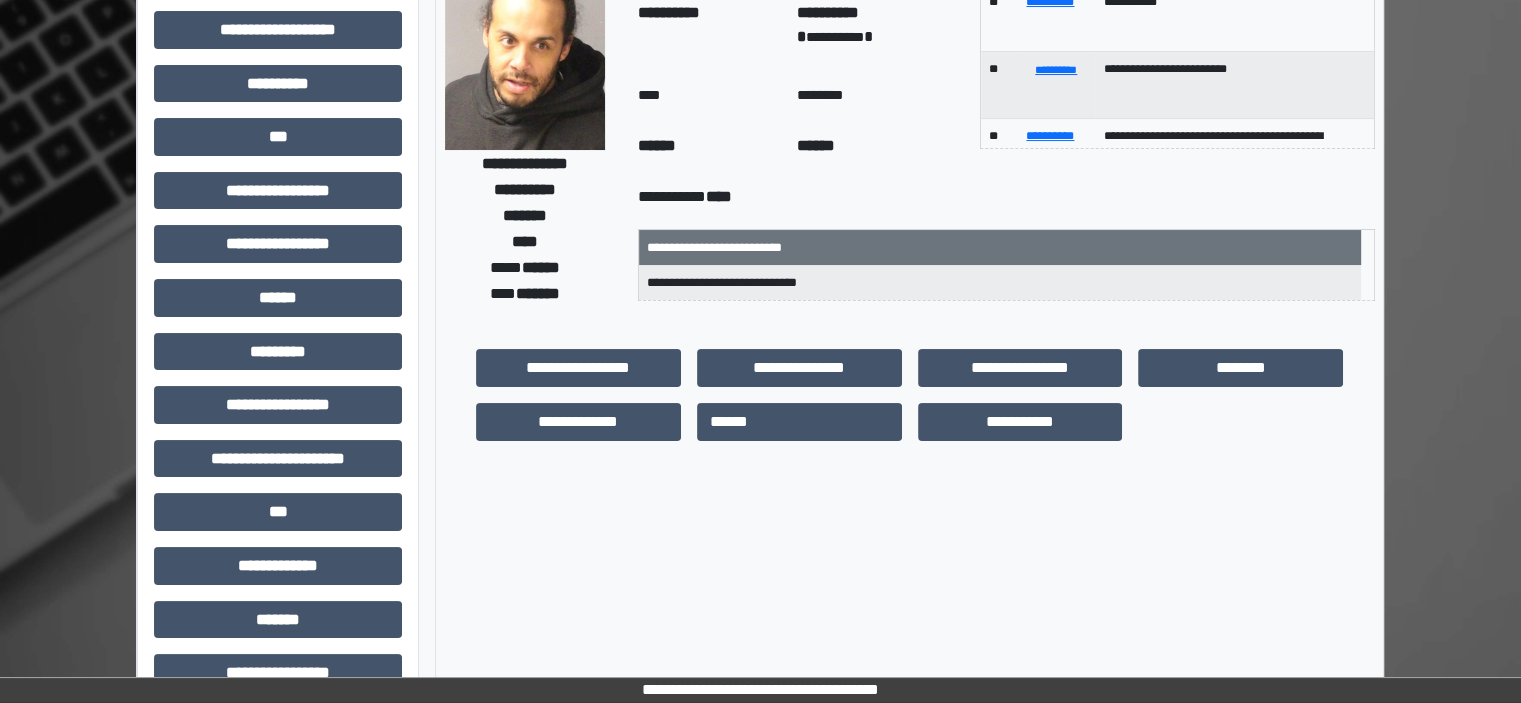 scroll, scrollTop: 0, scrollLeft: 0, axis: both 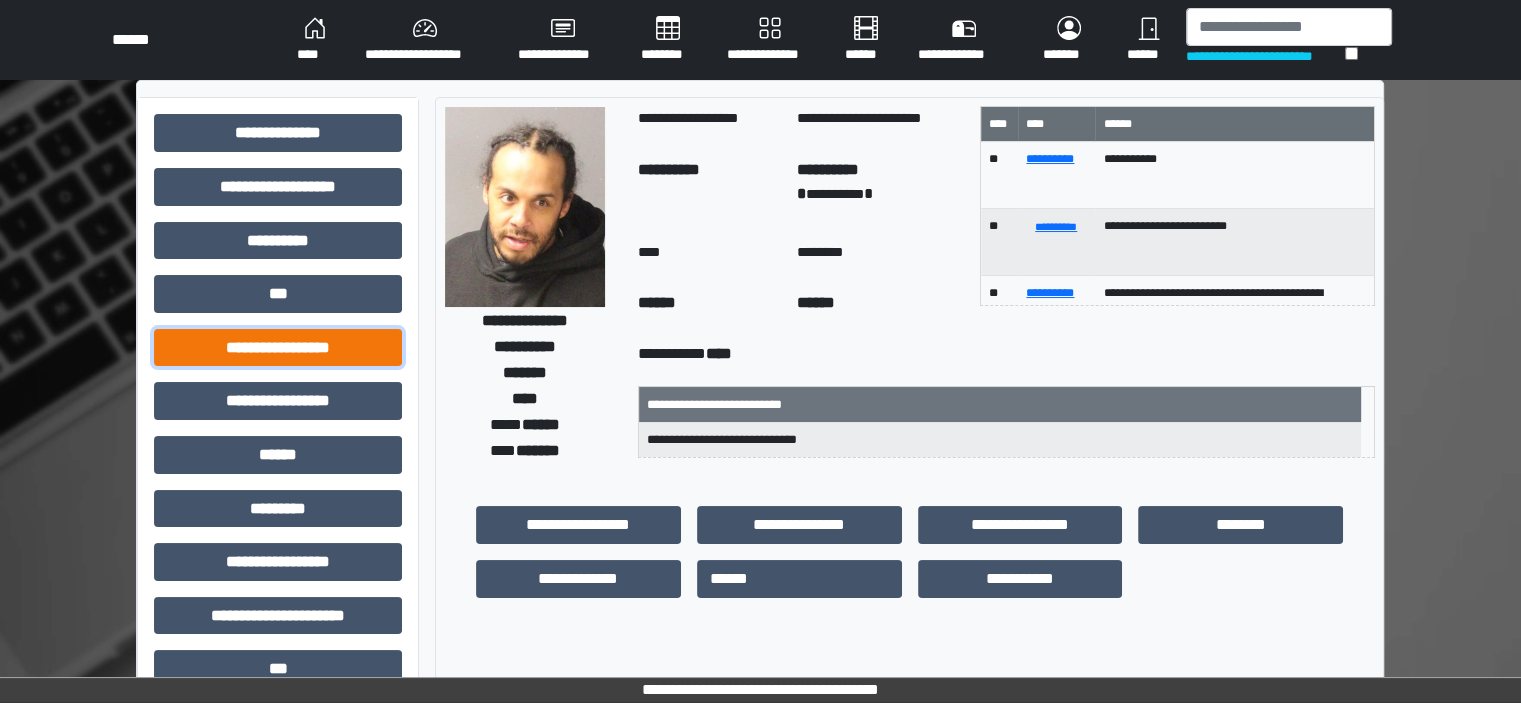 click on "**********" at bounding box center (278, 348) 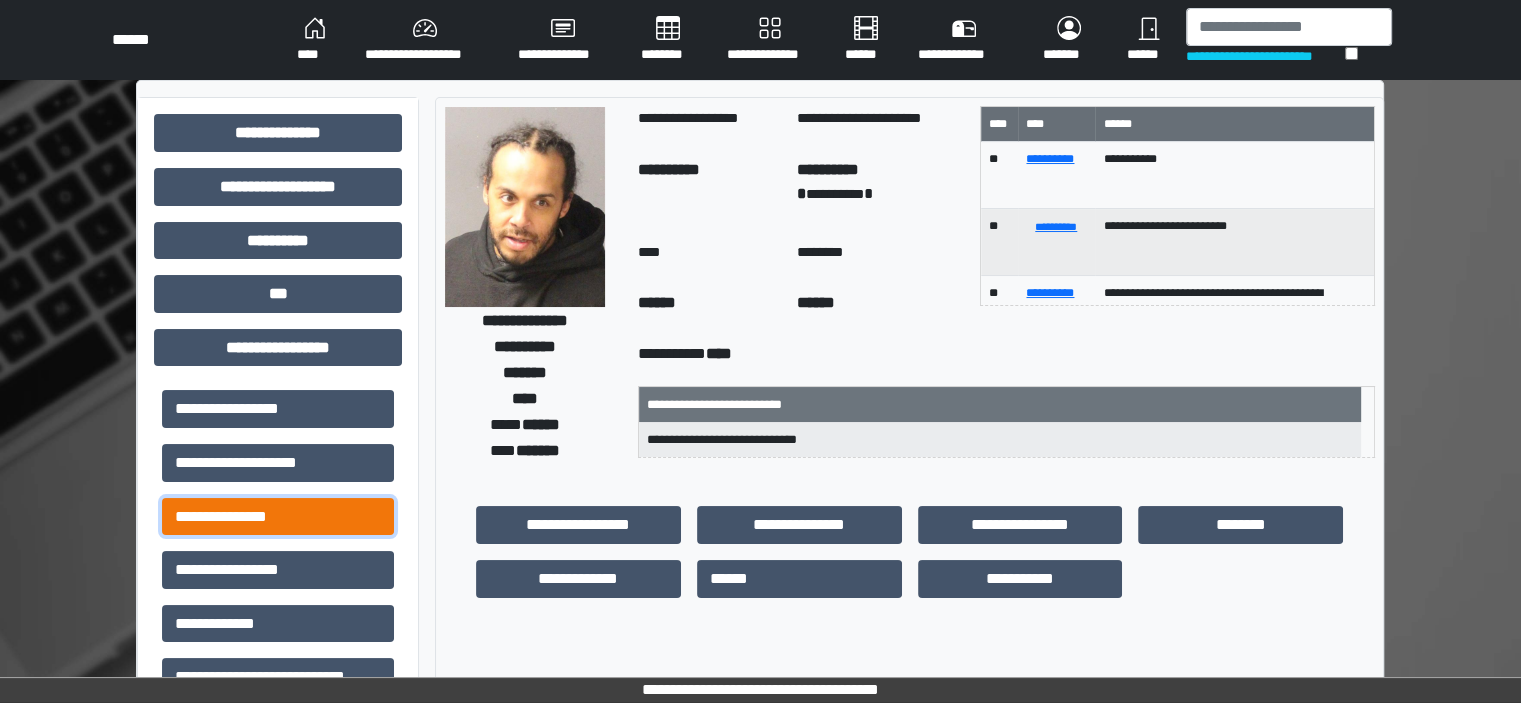 click on "**********" at bounding box center (278, 517) 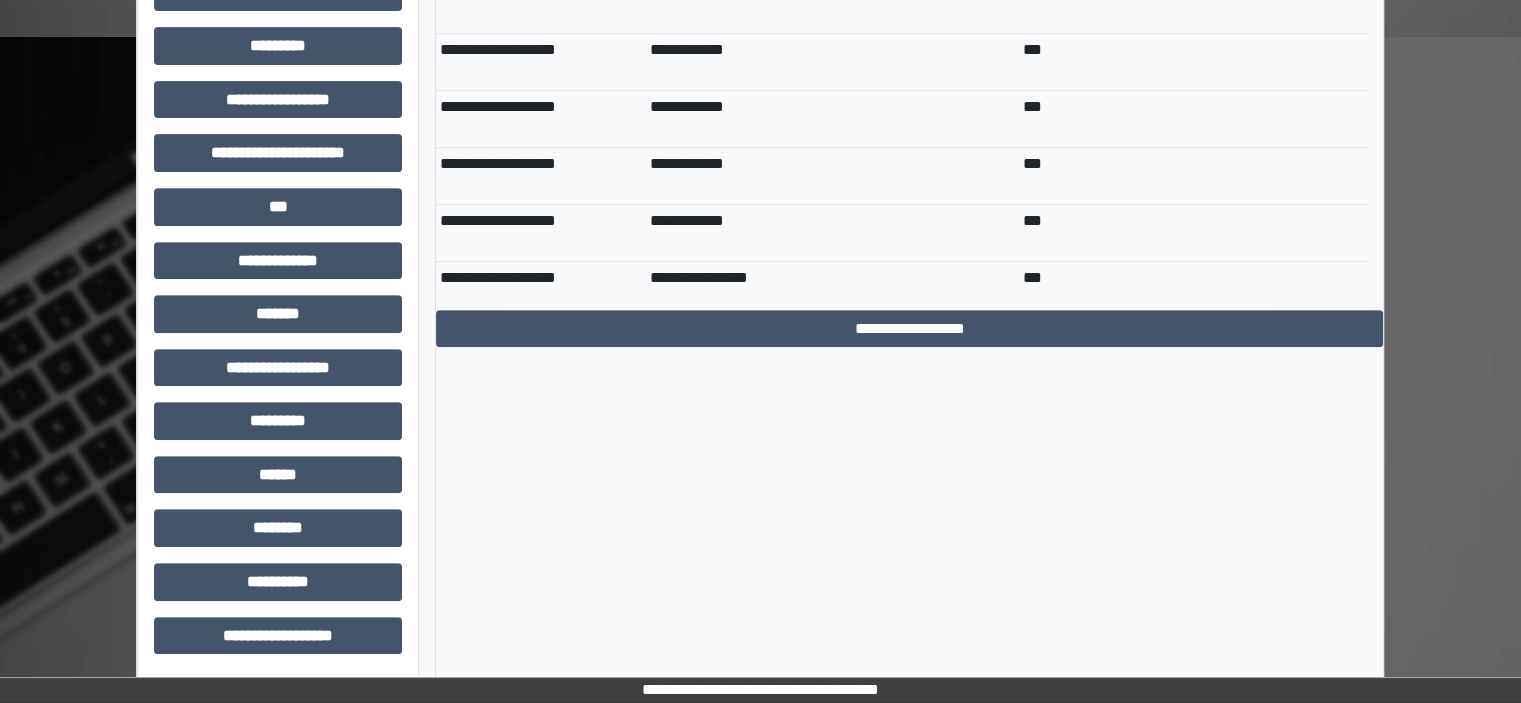 scroll, scrollTop: 800, scrollLeft: 0, axis: vertical 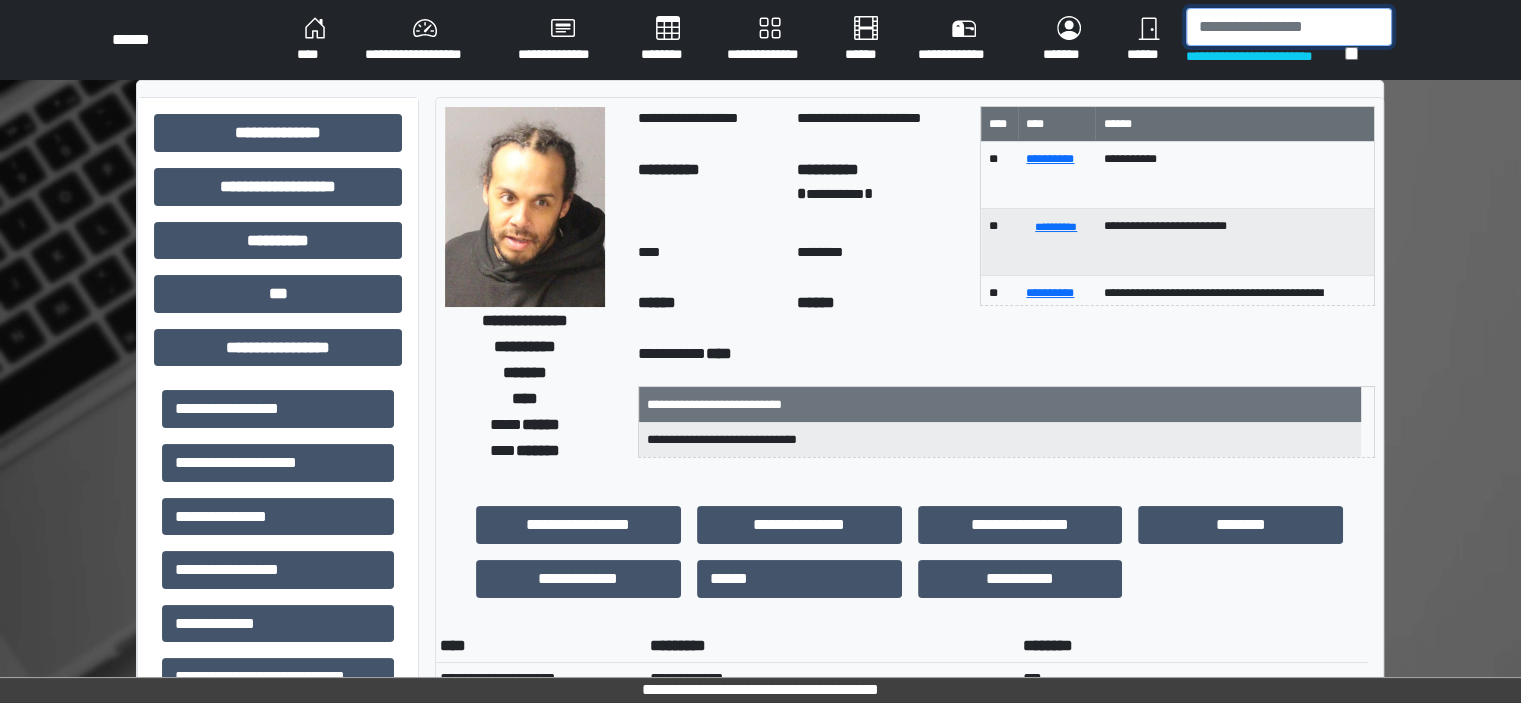 click at bounding box center [1289, 27] 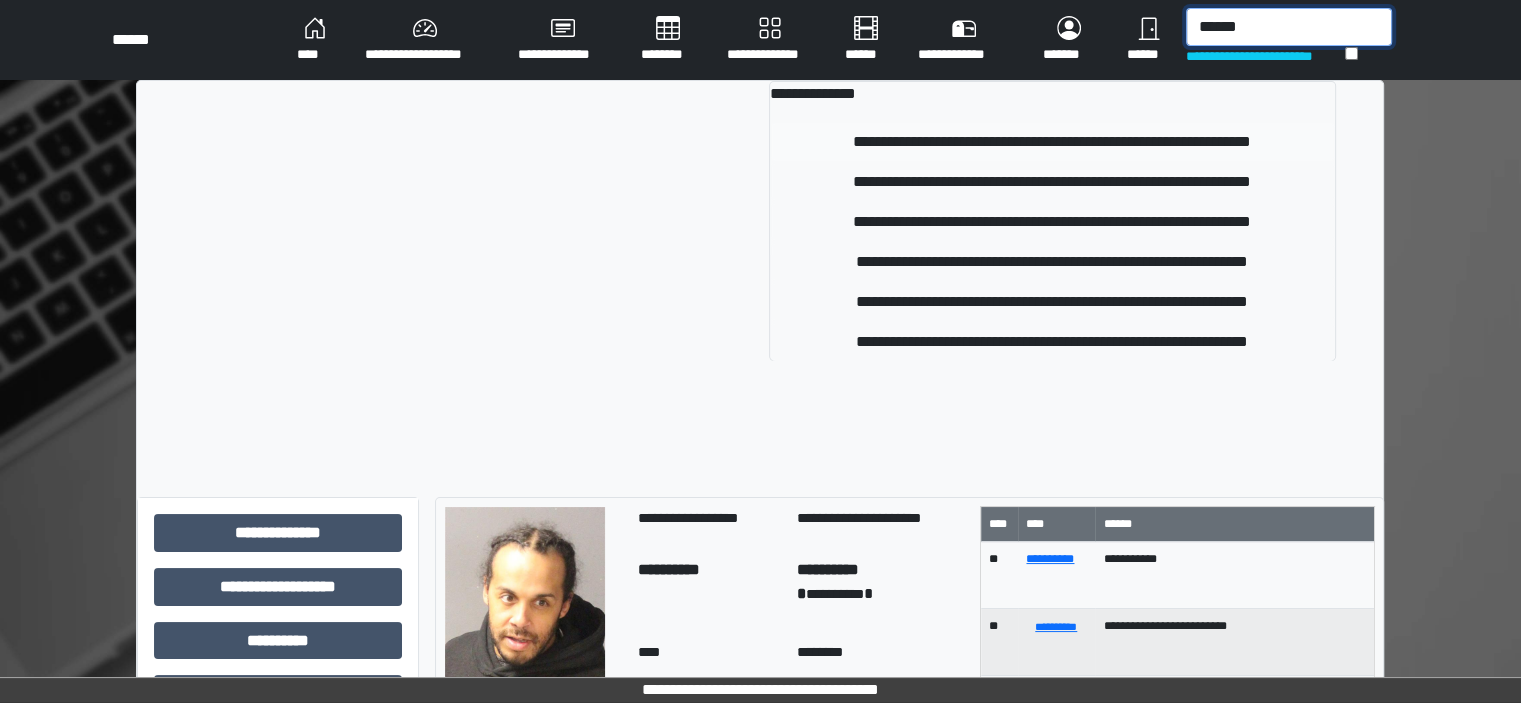 type on "******" 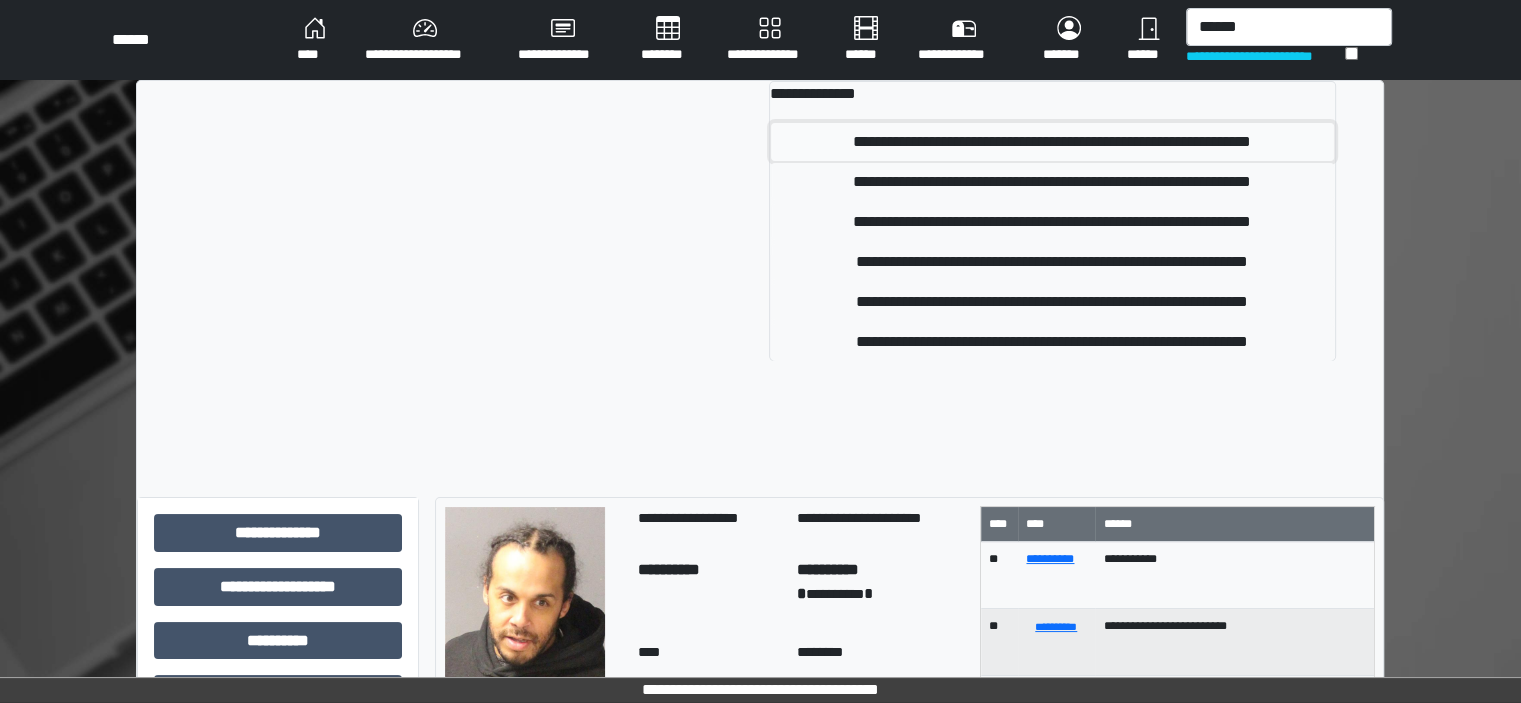 click on "**********" at bounding box center (1052, 142) 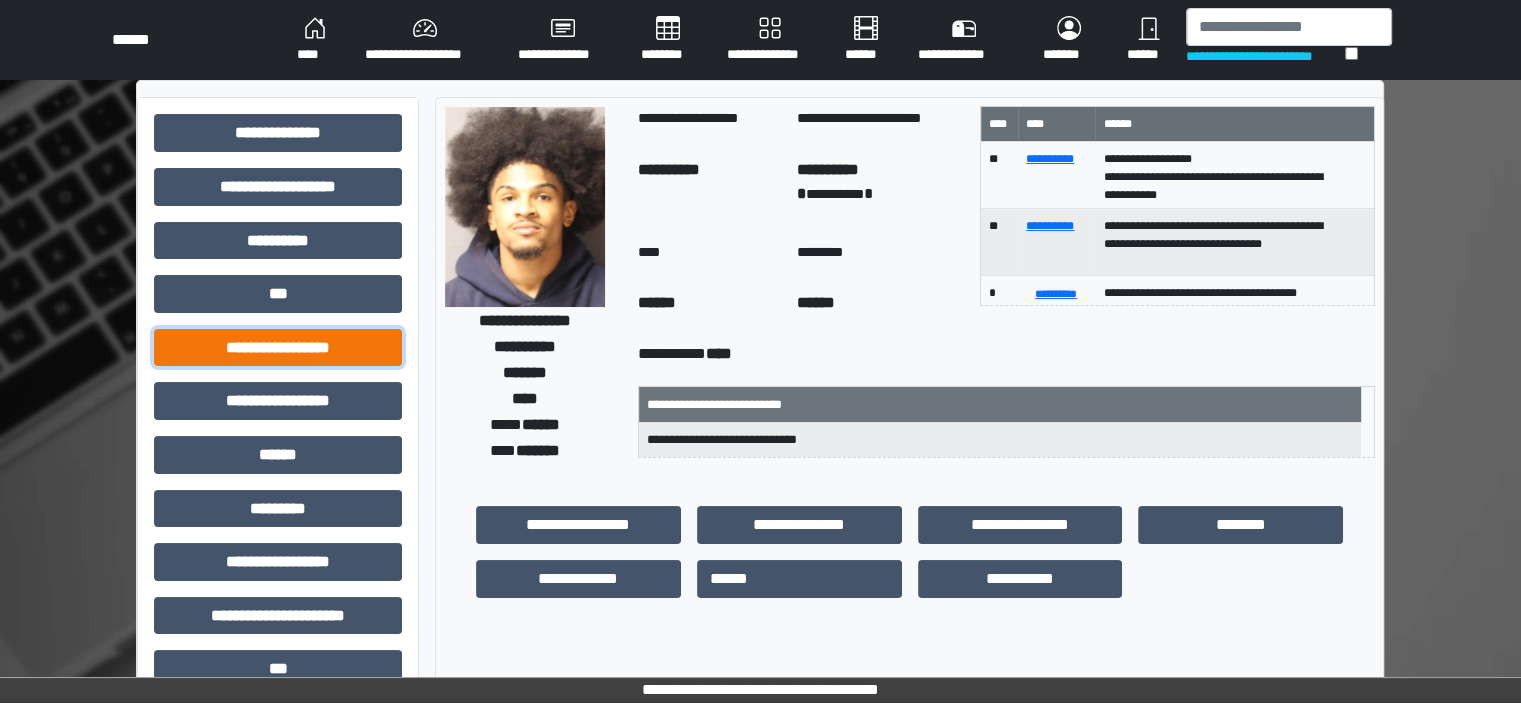click on "**********" at bounding box center [278, 348] 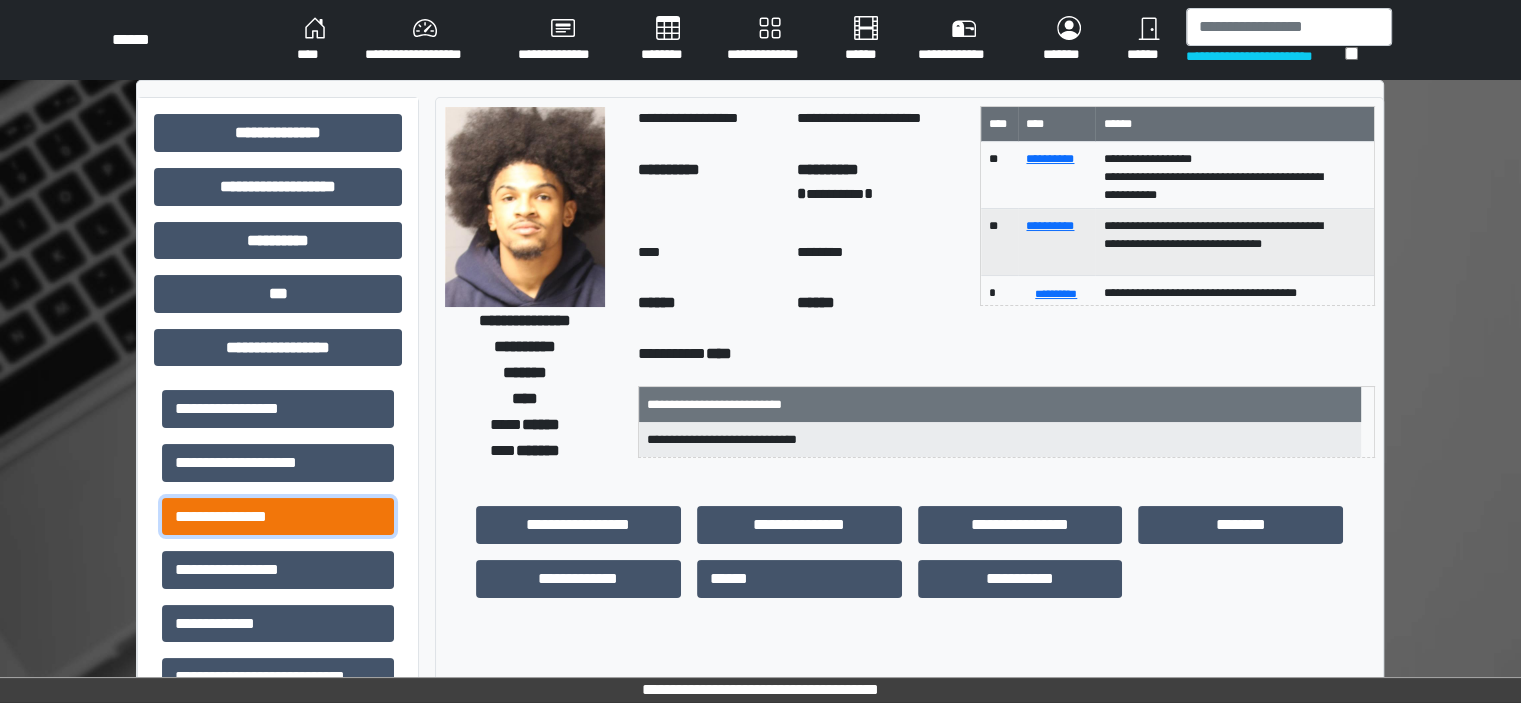click on "**********" at bounding box center [278, 517] 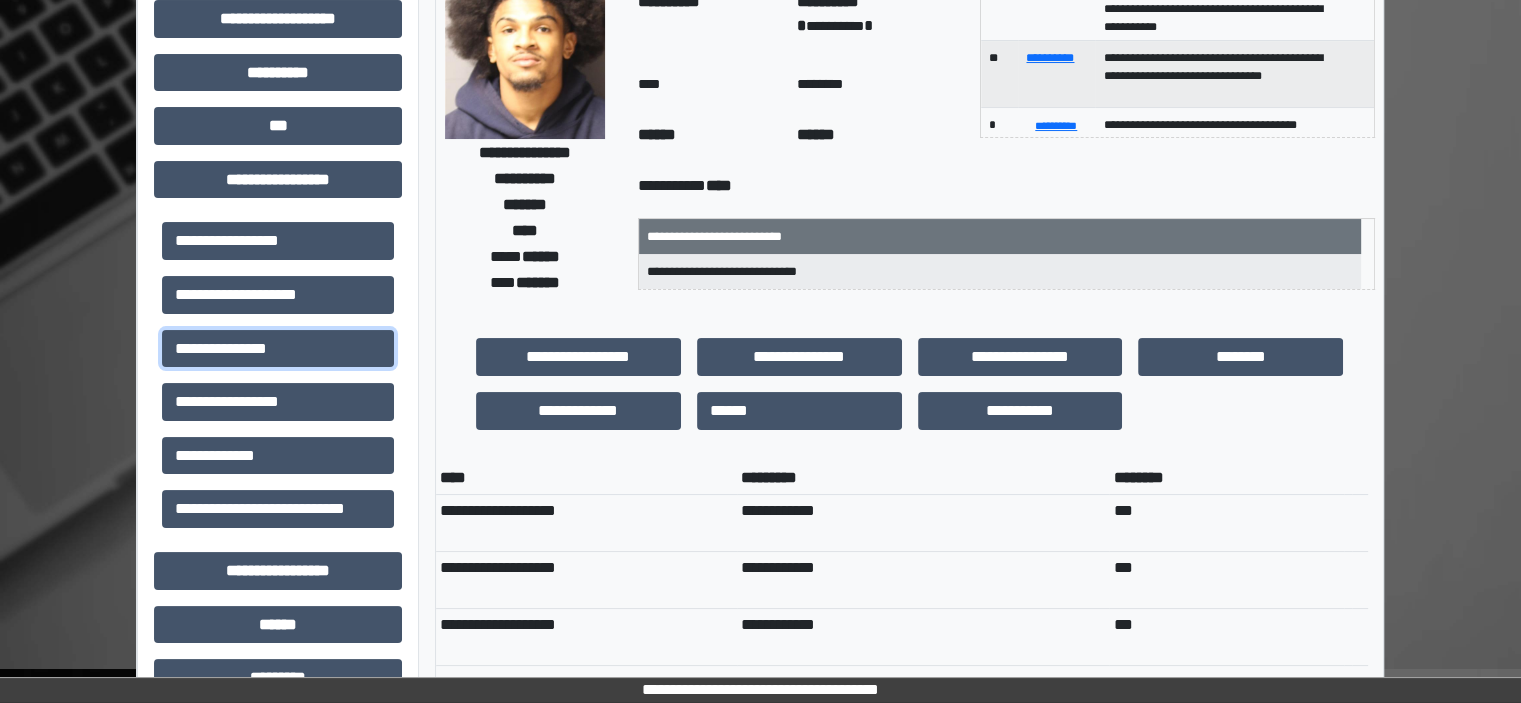 scroll, scrollTop: 200, scrollLeft: 0, axis: vertical 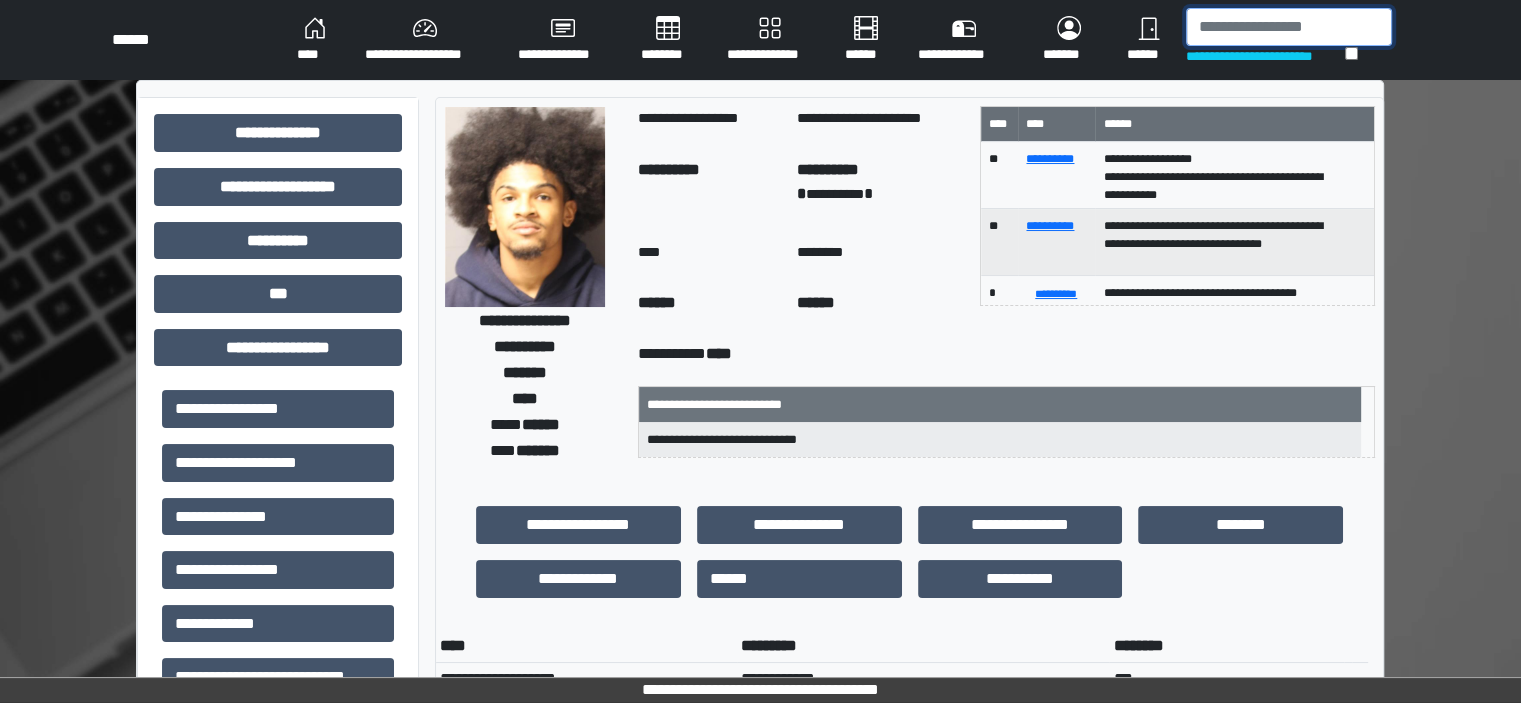 click at bounding box center (1289, 27) 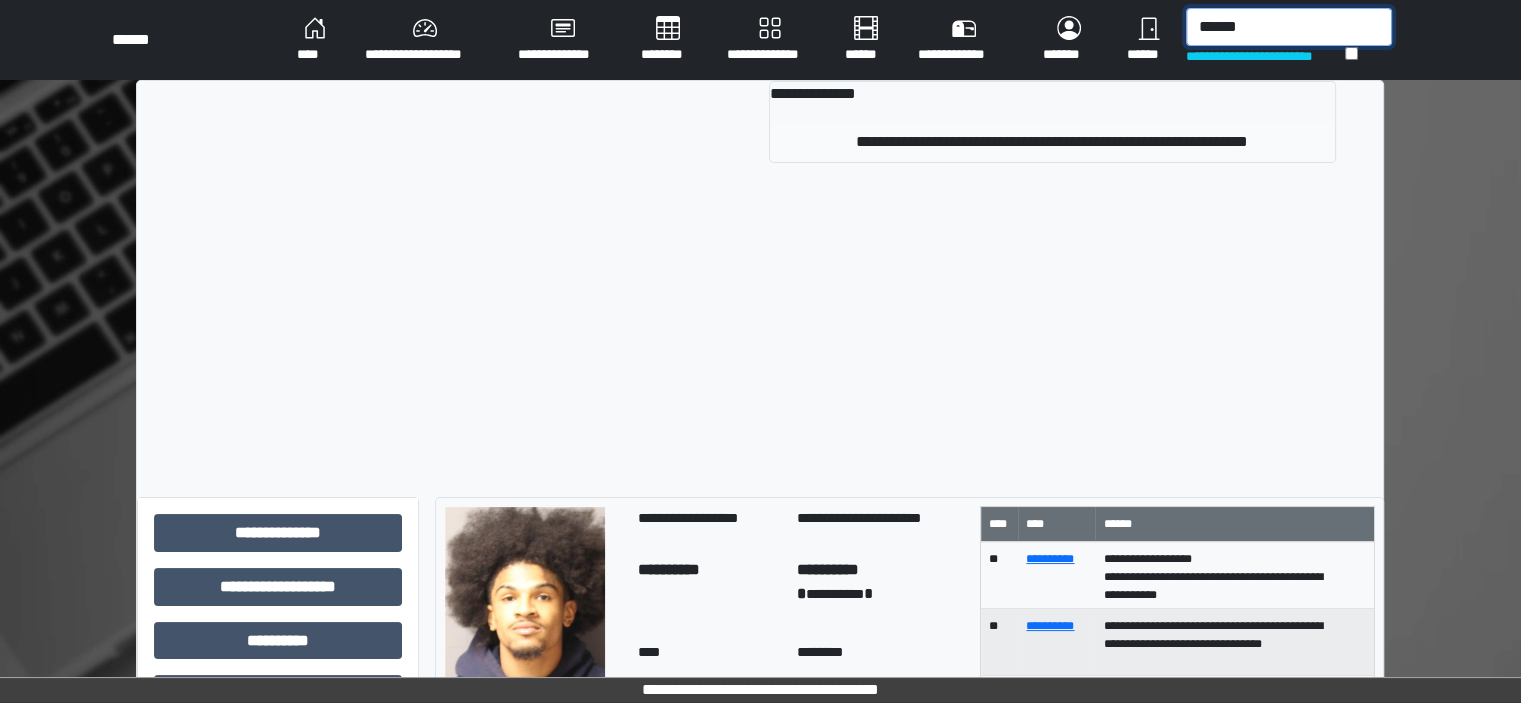 type on "******" 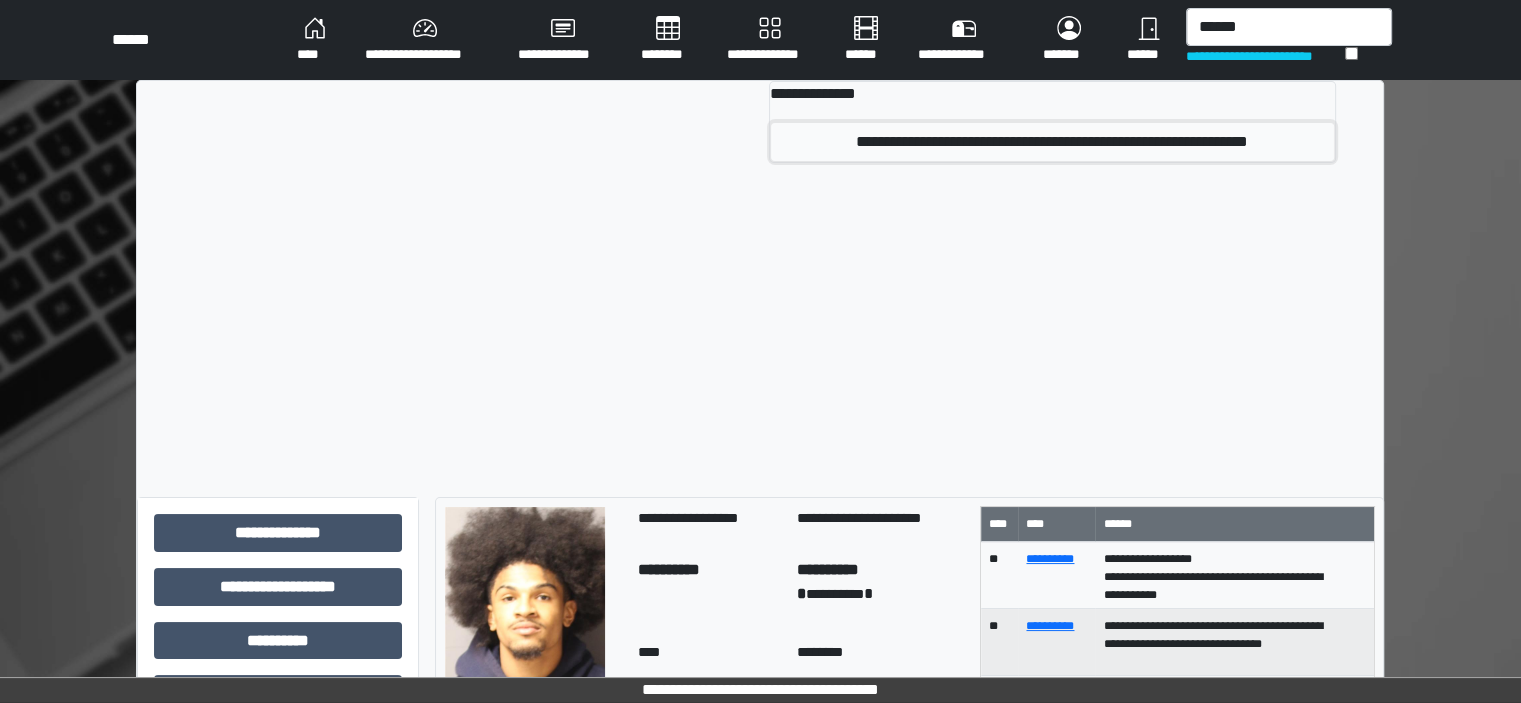 click on "**********" at bounding box center [1052, 142] 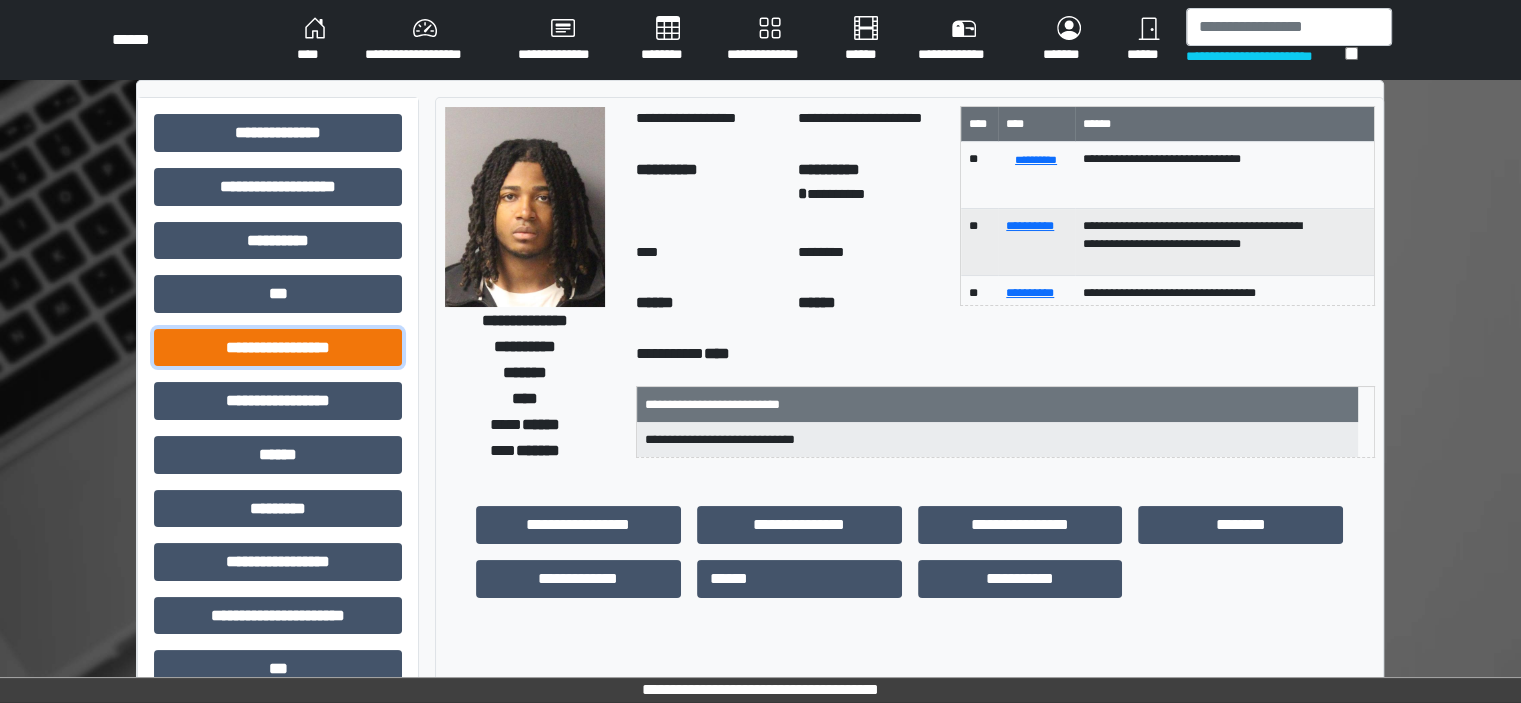 click on "**********" at bounding box center (278, 348) 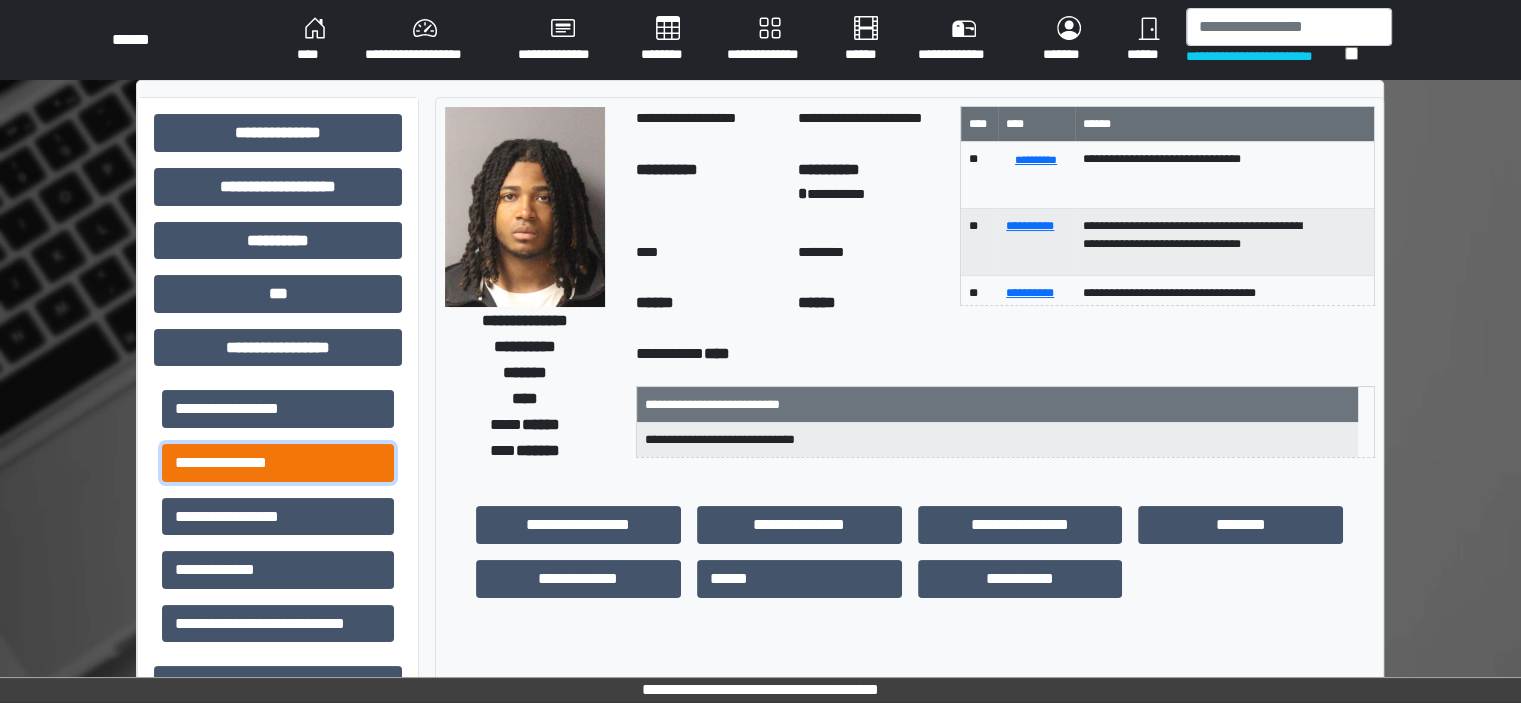 click on "**********" at bounding box center [278, 463] 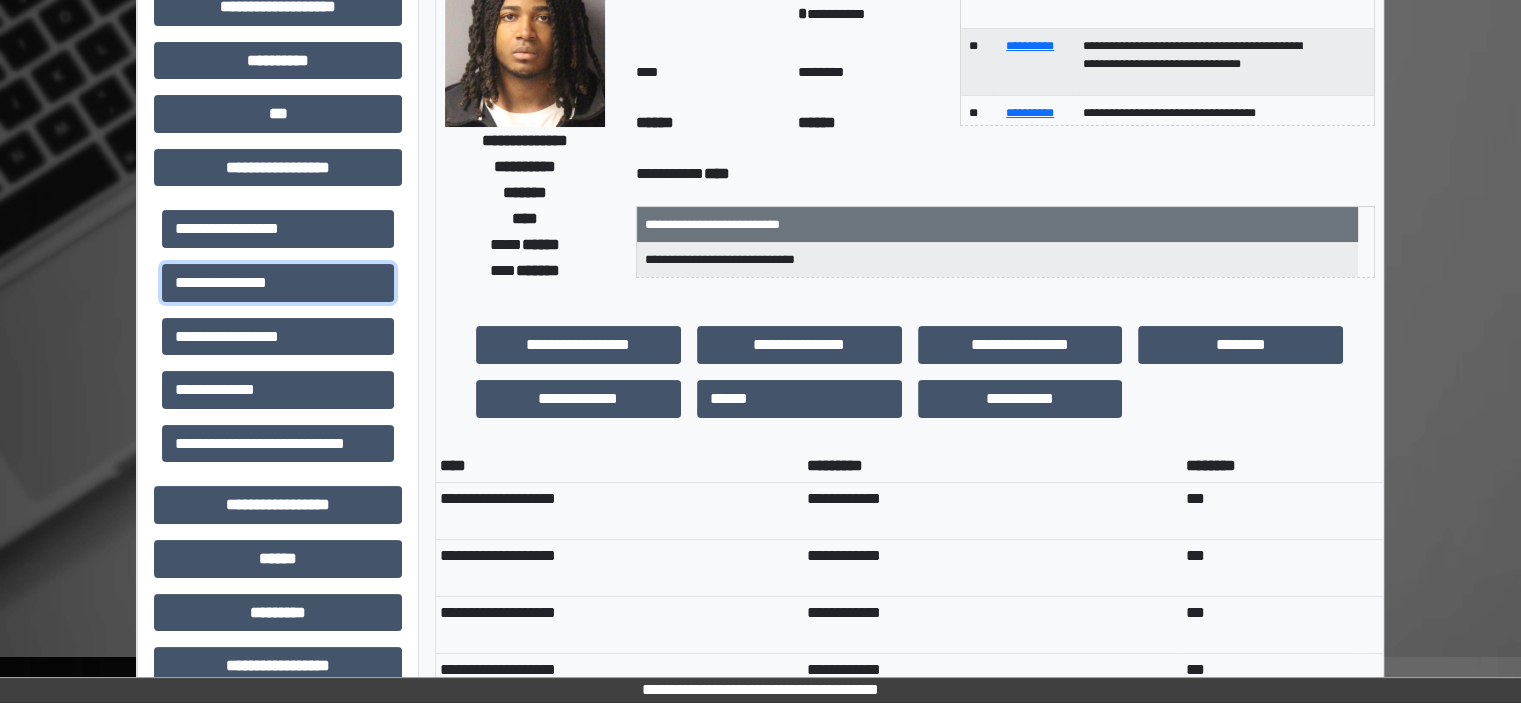 scroll, scrollTop: 200, scrollLeft: 0, axis: vertical 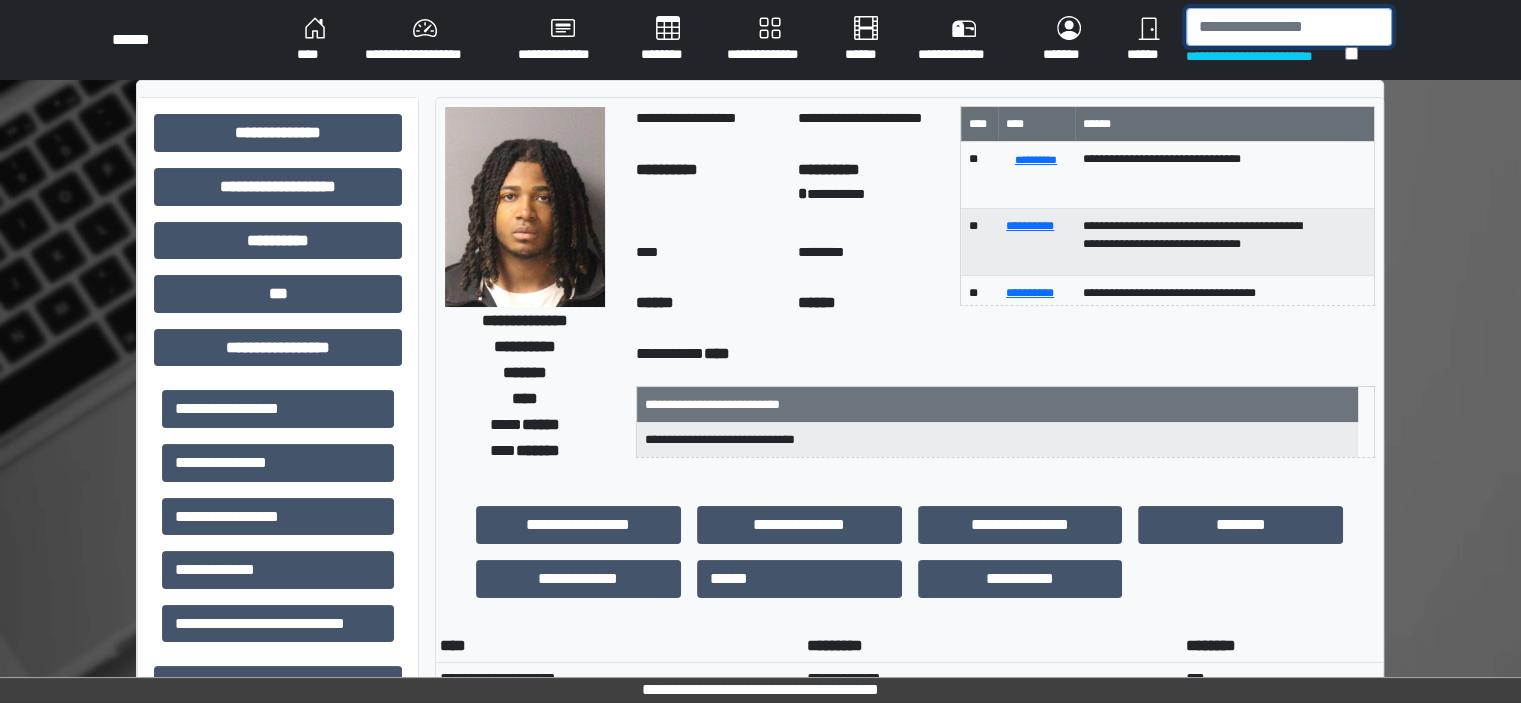 click at bounding box center [1289, 27] 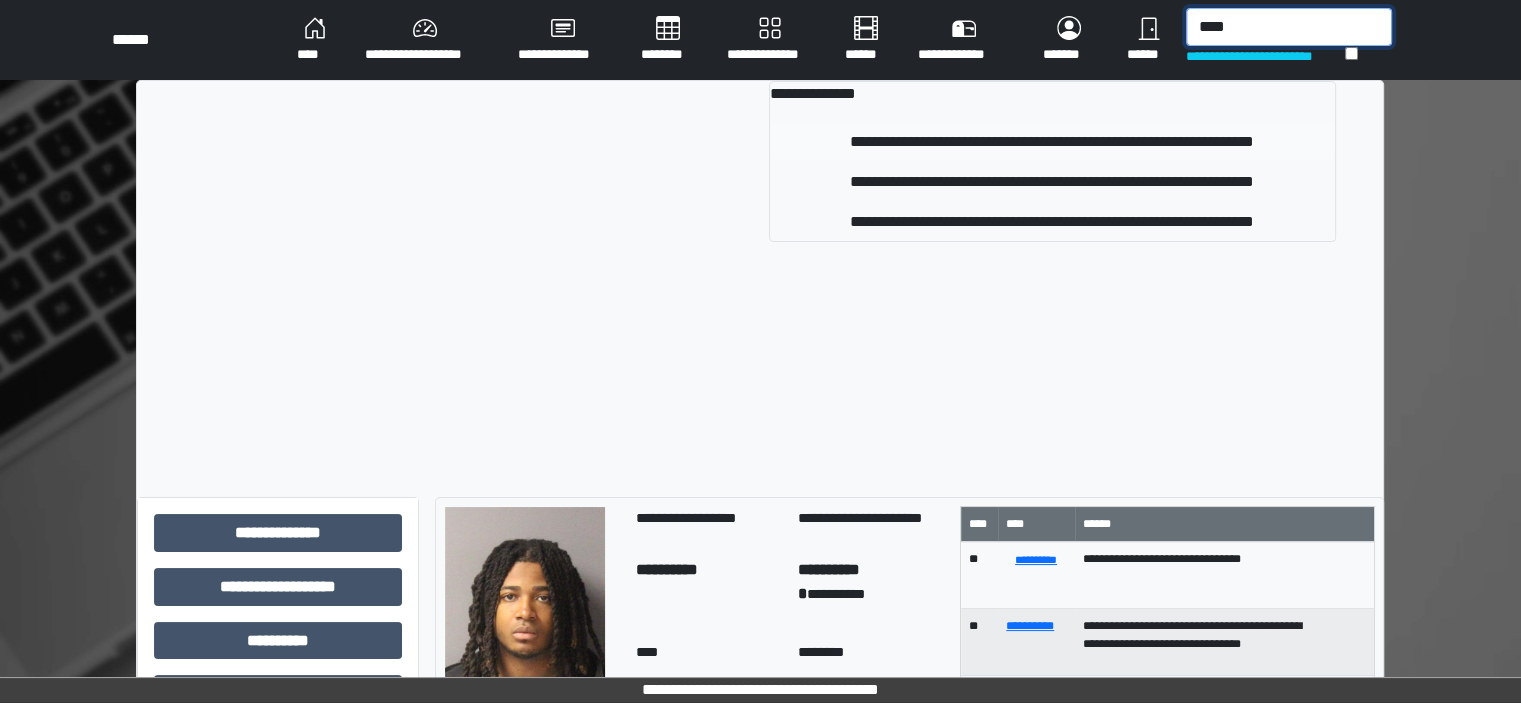 type on "****" 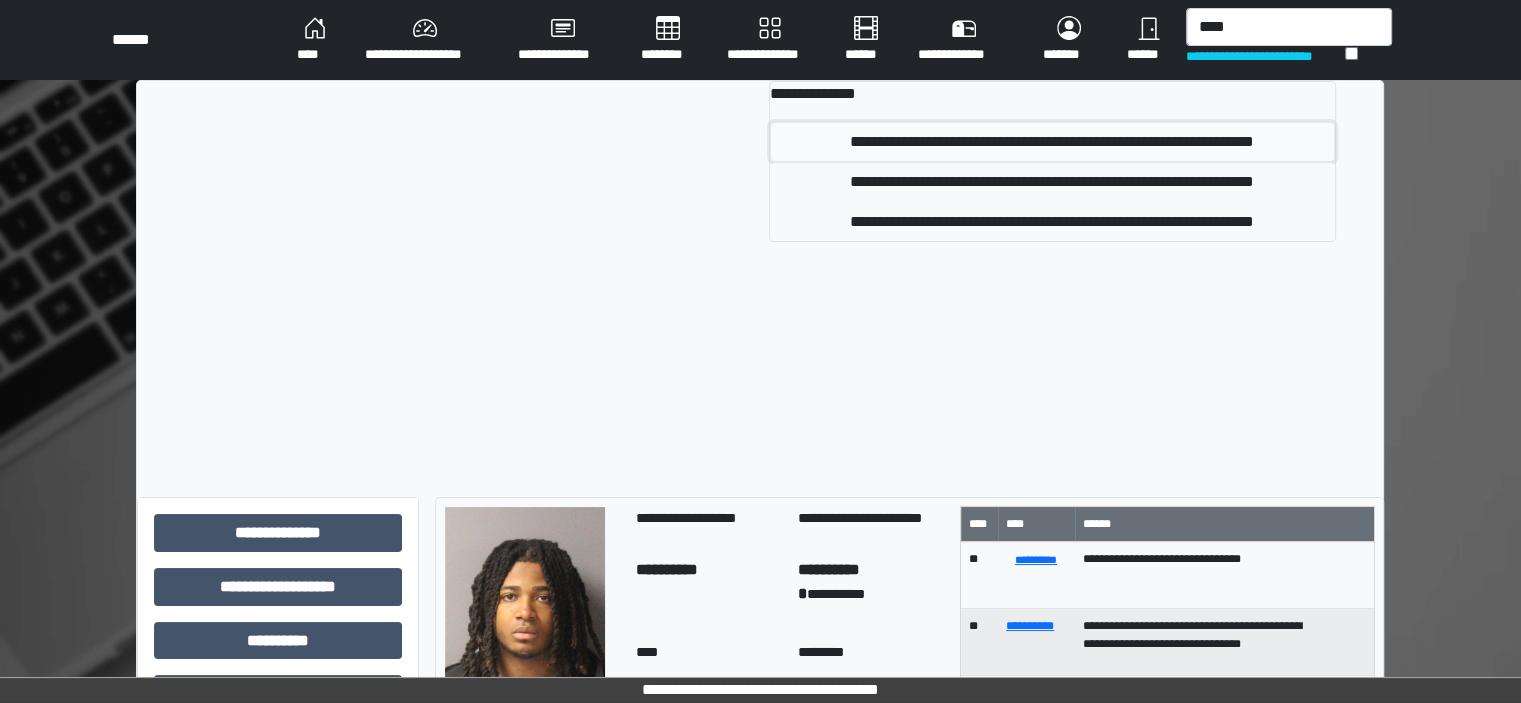 click on "**********" at bounding box center (1052, 142) 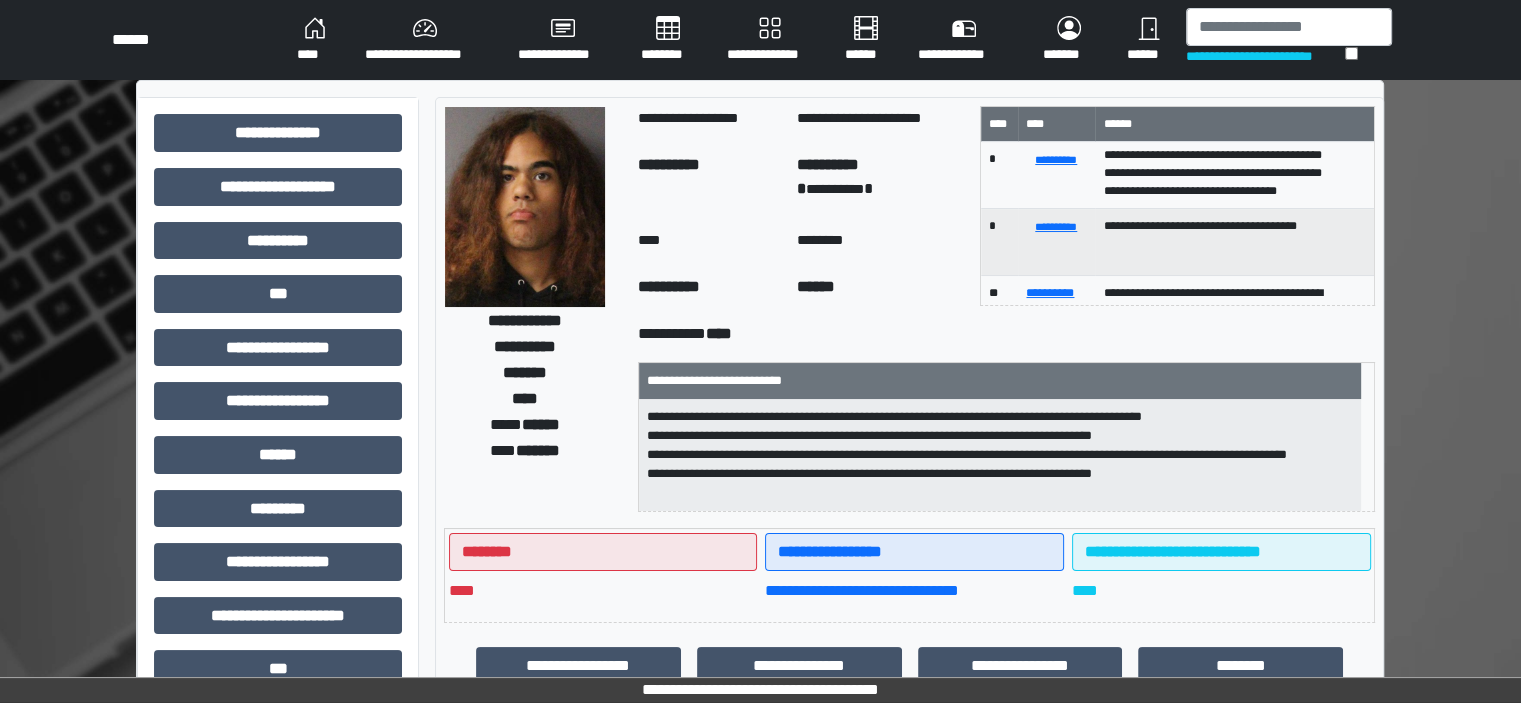 scroll, scrollTop: 93, scrollLeft: 0, axis: vertical 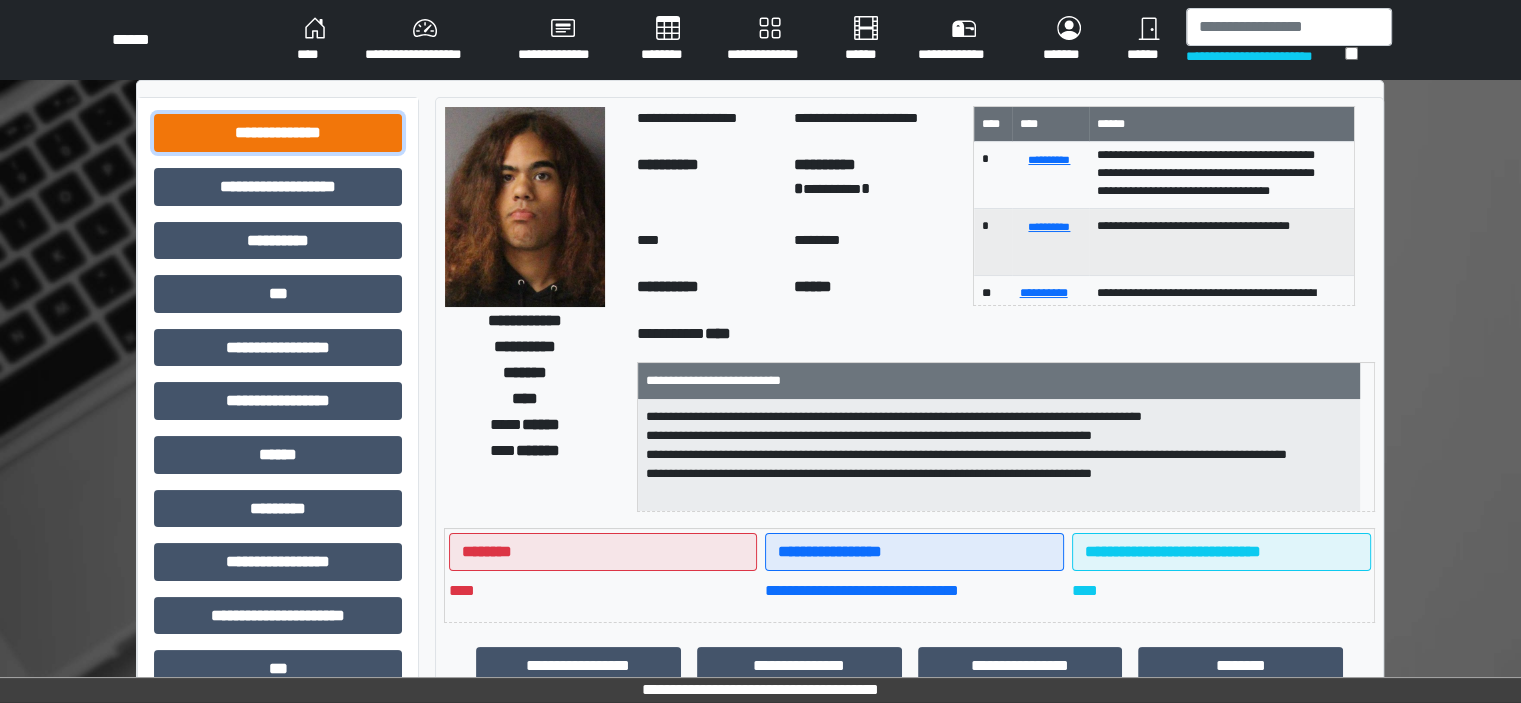 click on "**********" at bounding box center [278, 133] 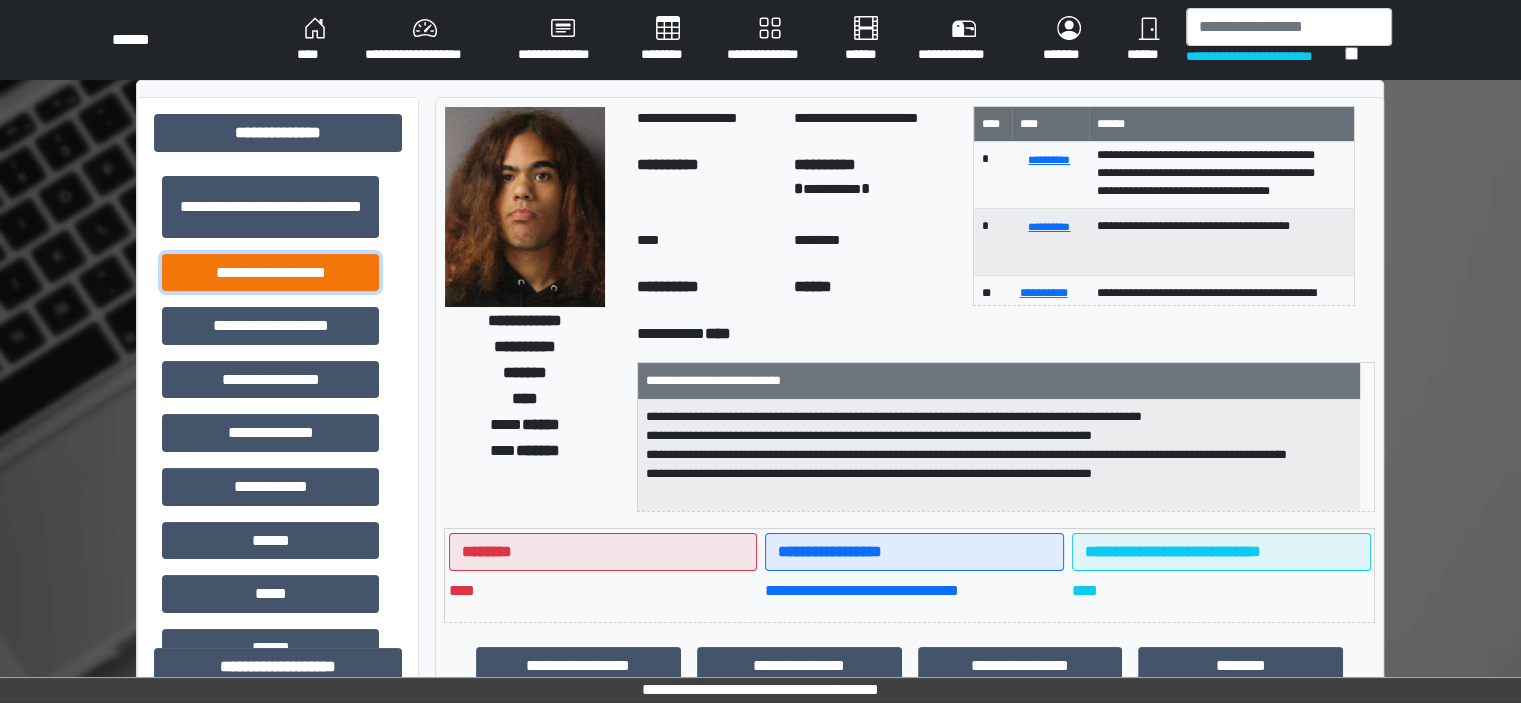 click on "**********" at bounding box center [270, 273] 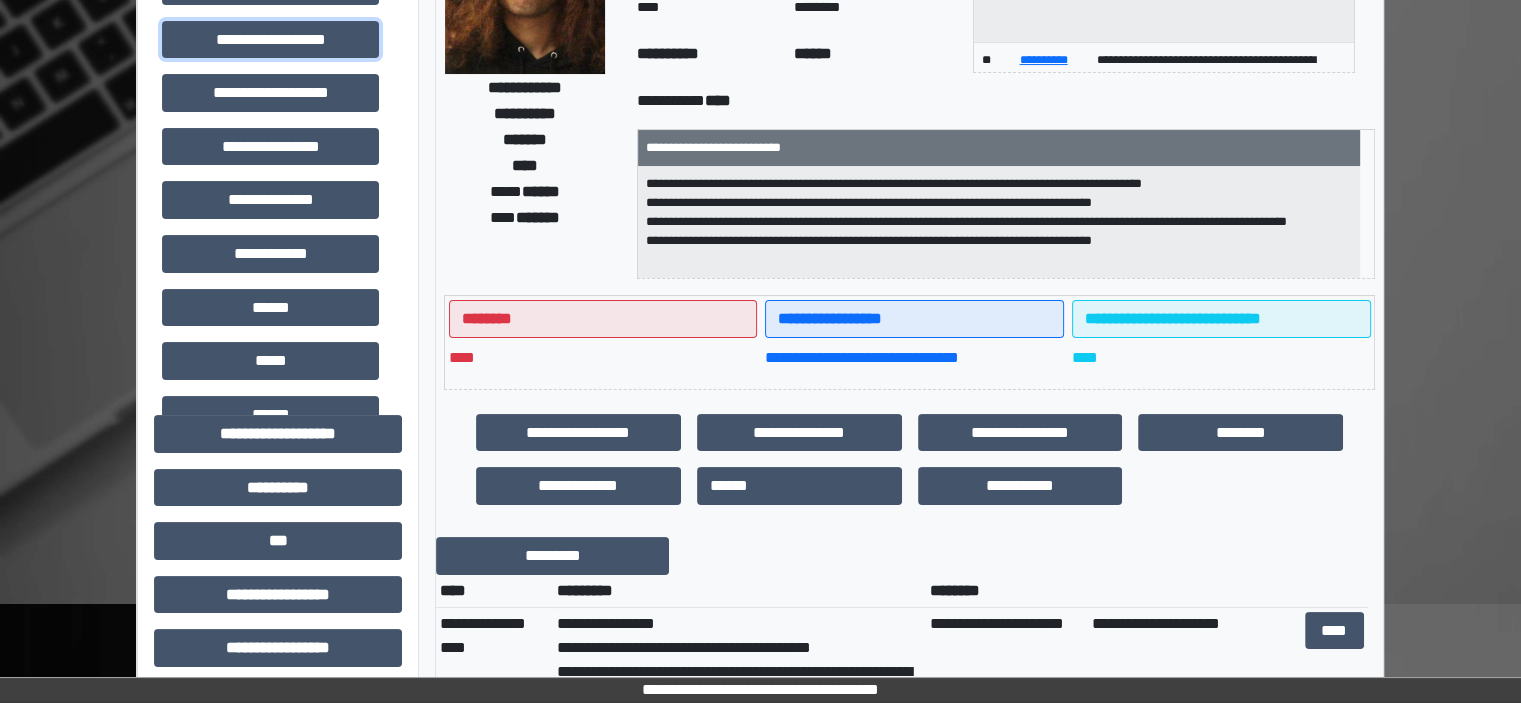 scroll, scrollTop: 0, scrollLeft: 0, axis: both 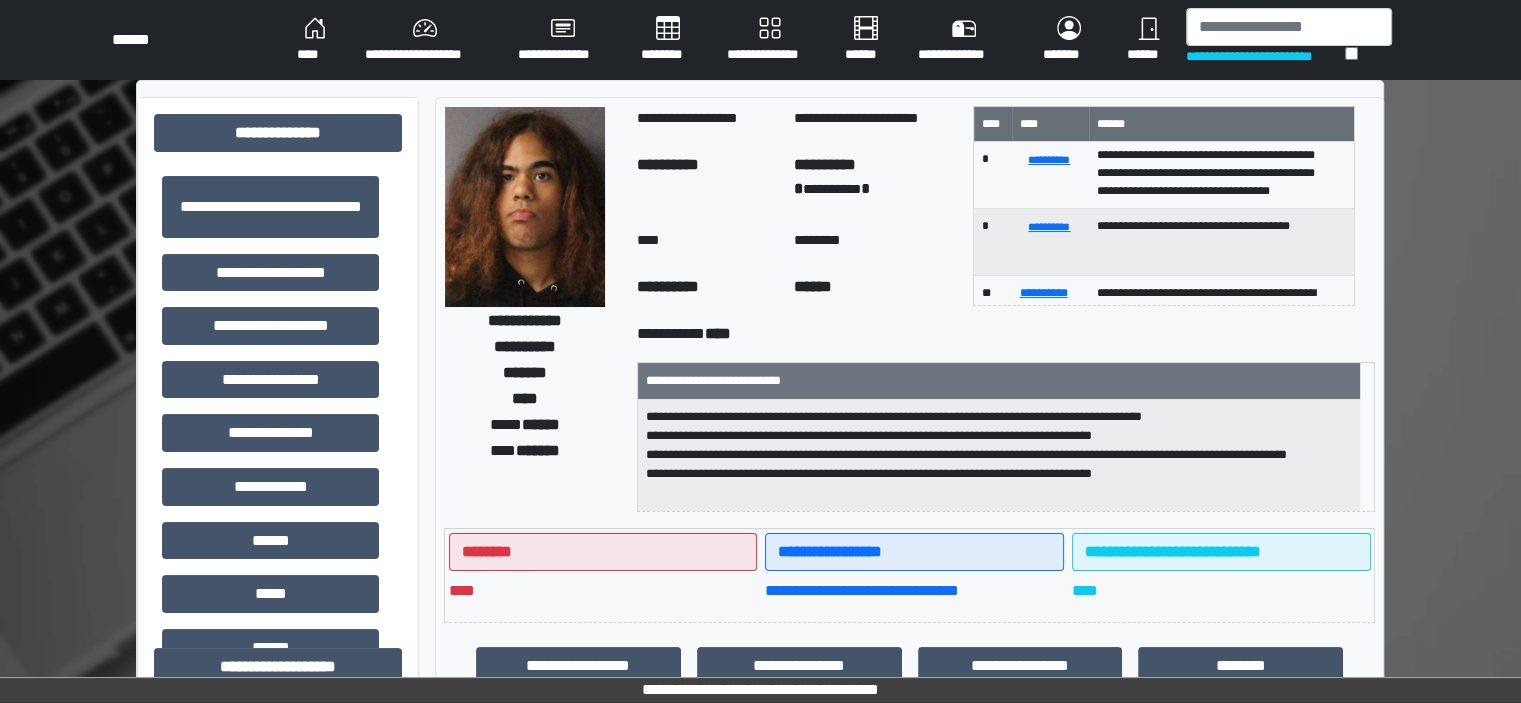click on "********" at bounding box center (668, 40) 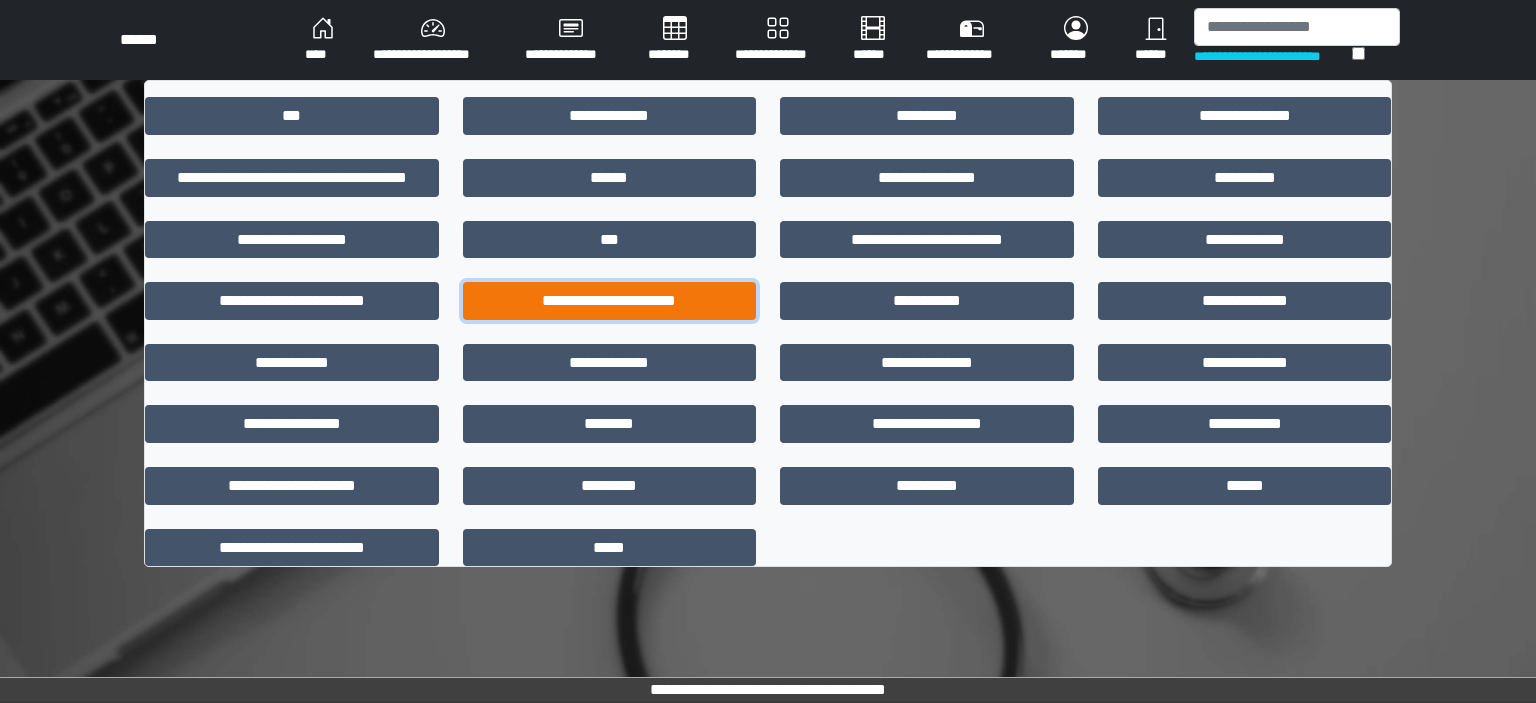 click on "**********" at bounding box center [610, 301] 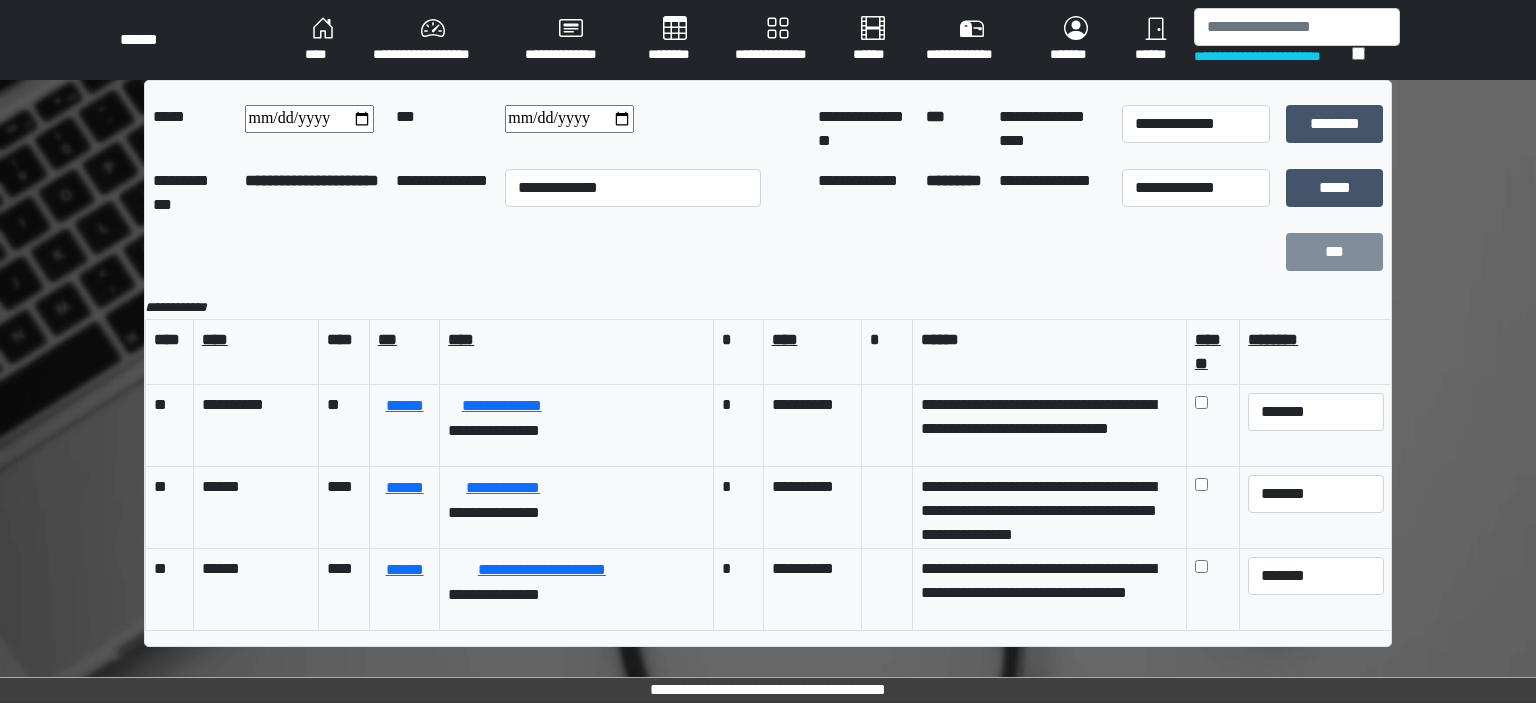 click on "********" at bounding box center [675, 40] 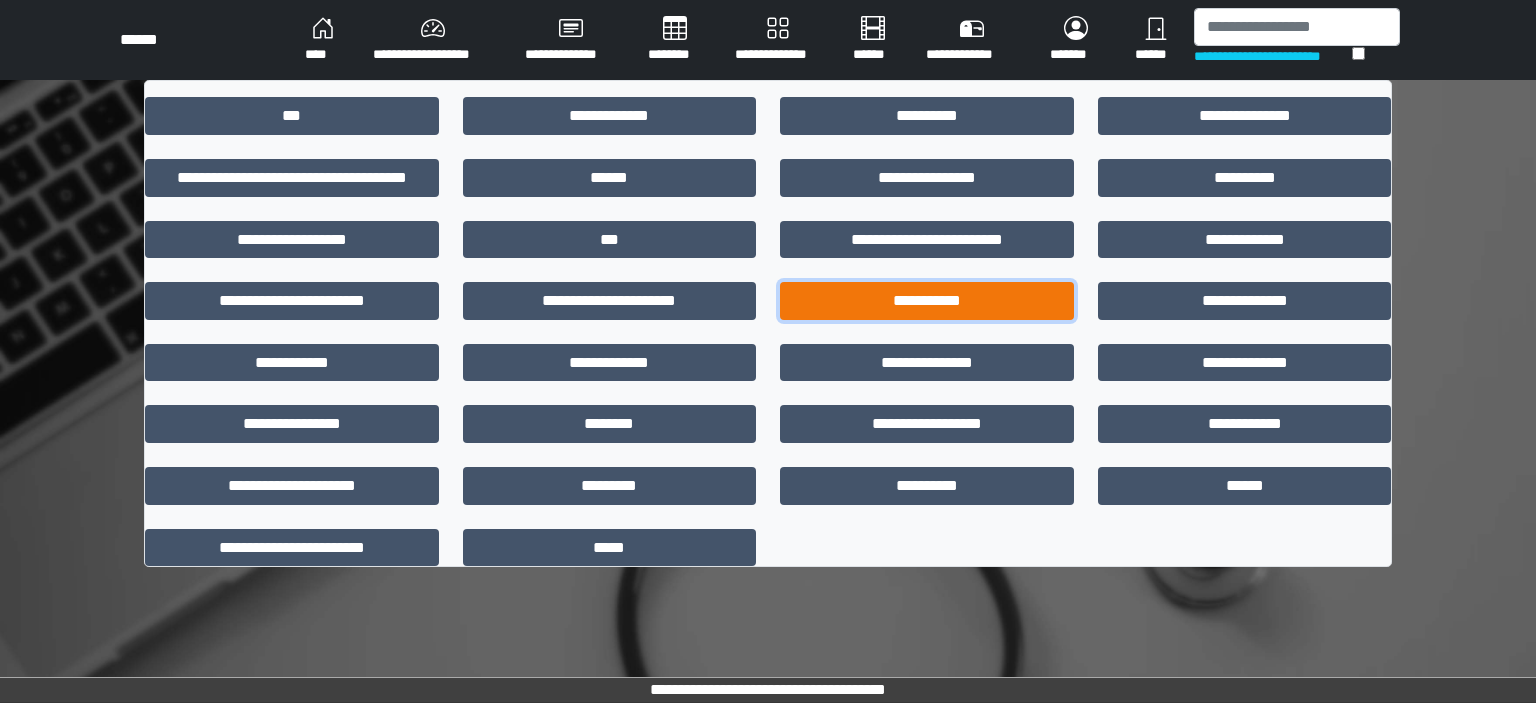 click on "**********" at bounding box center (927, 301) 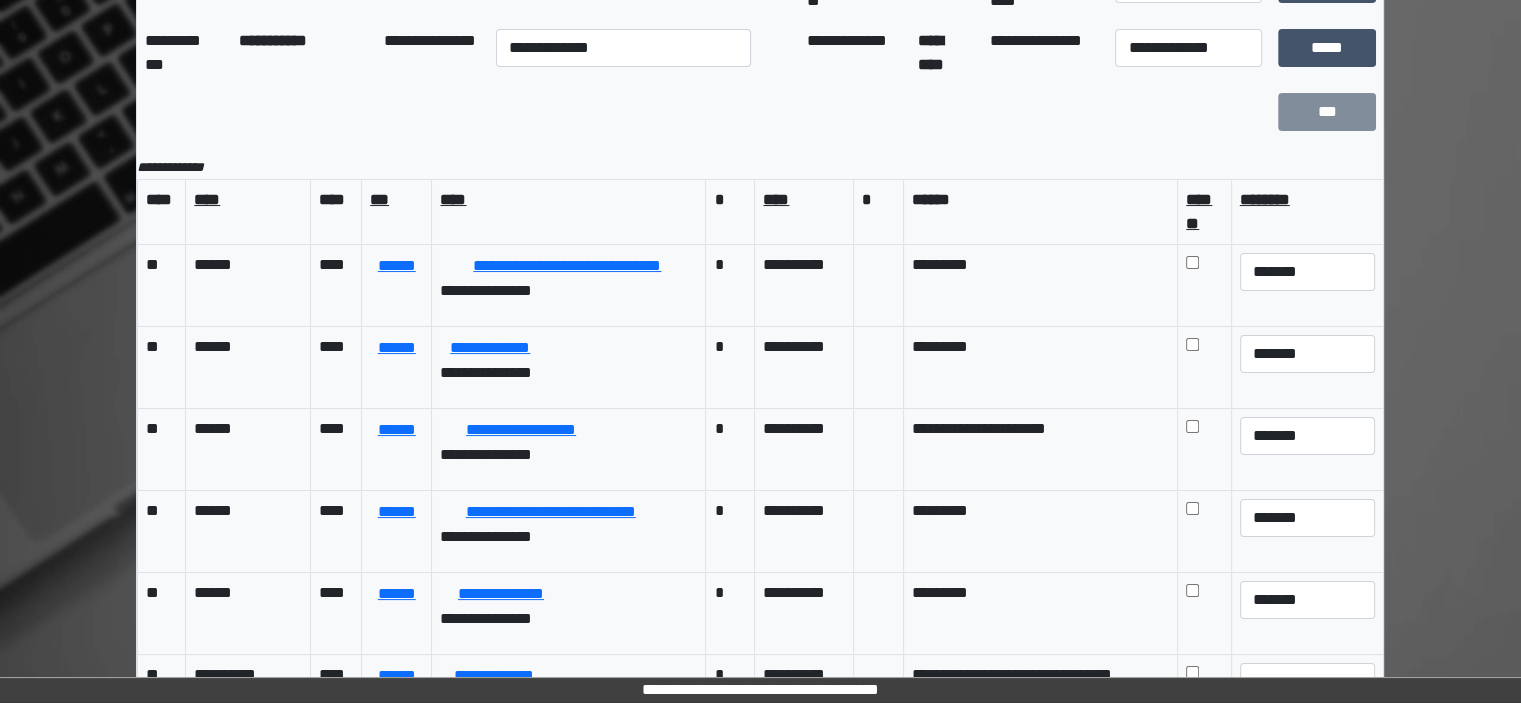 scroll, scrollTop: 200, scrollLeft: 0, axis: vertical 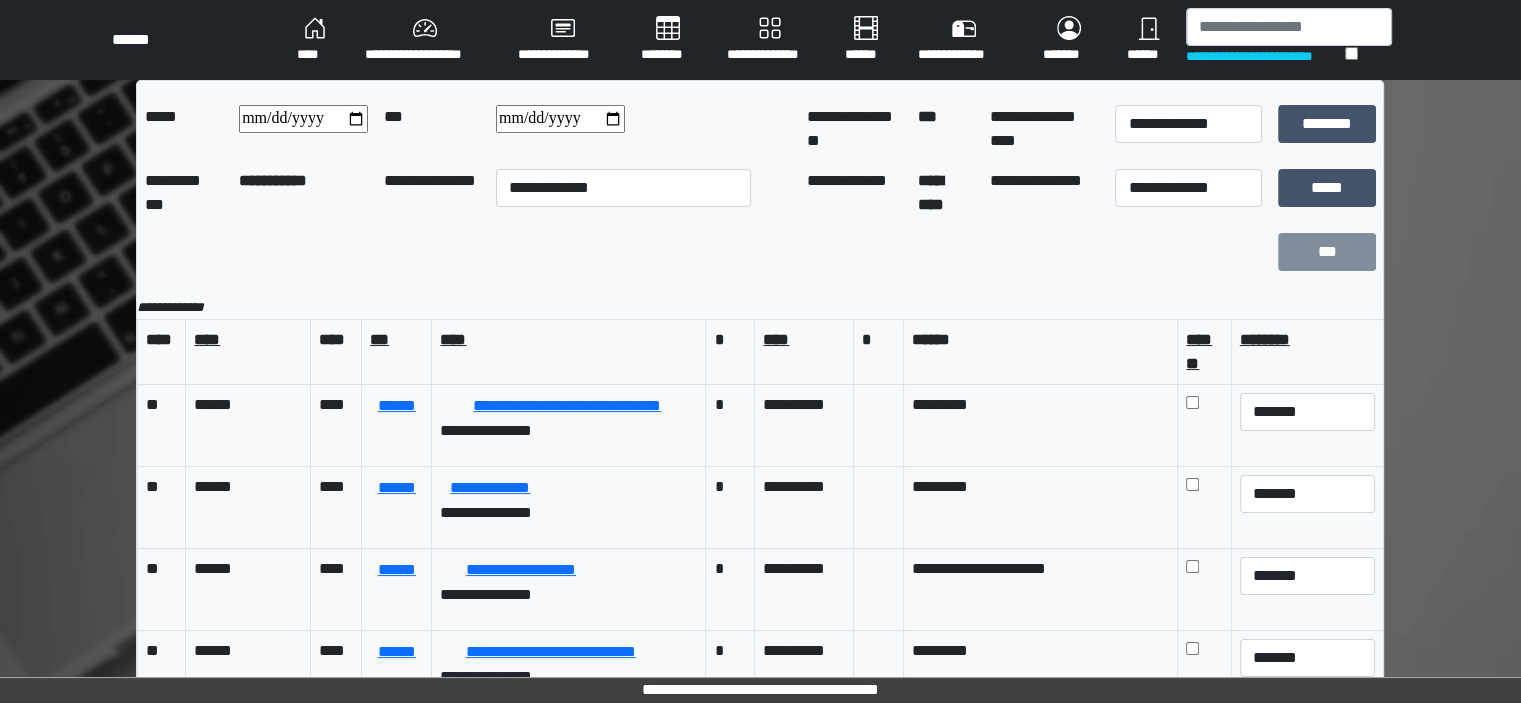 click on "****" at bounding box center [315, 40] 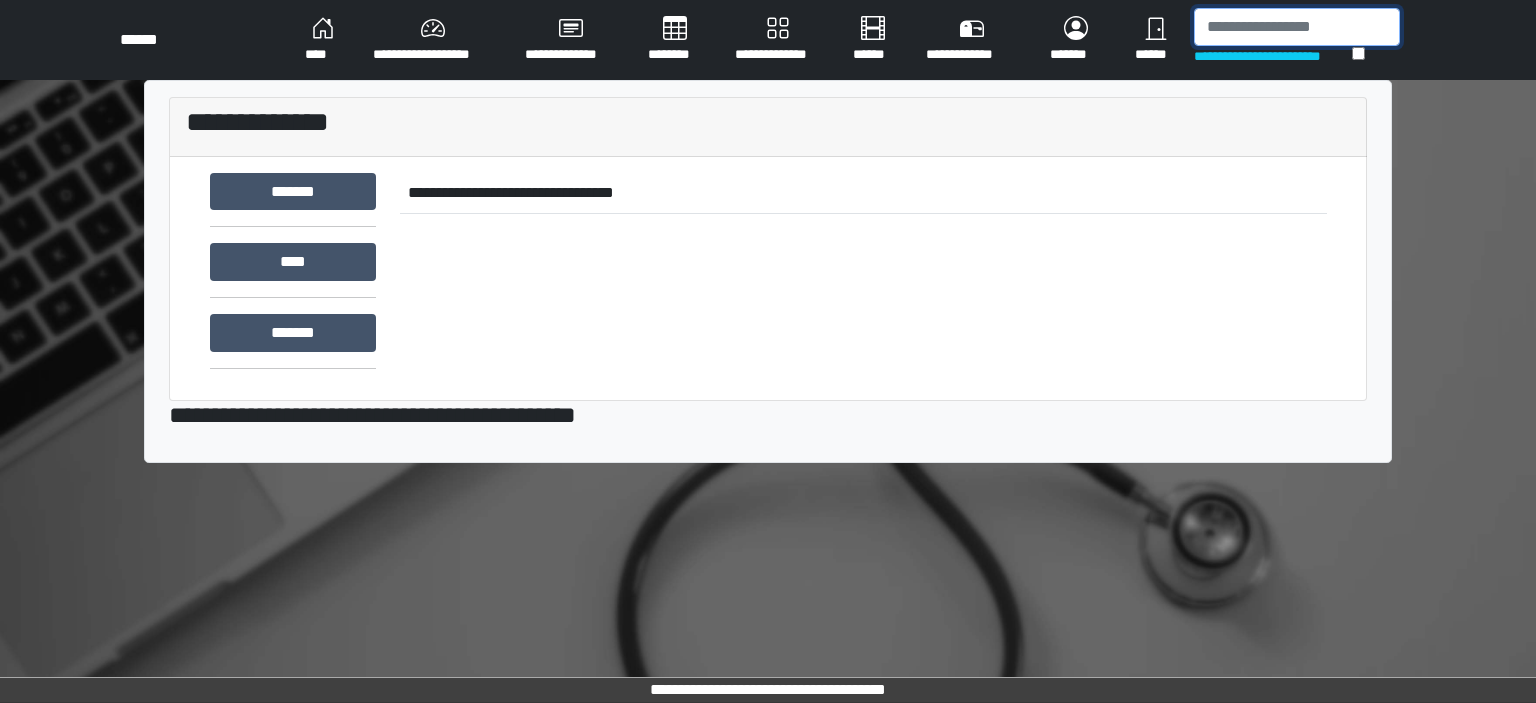 click at bounding box center [1297, 27] 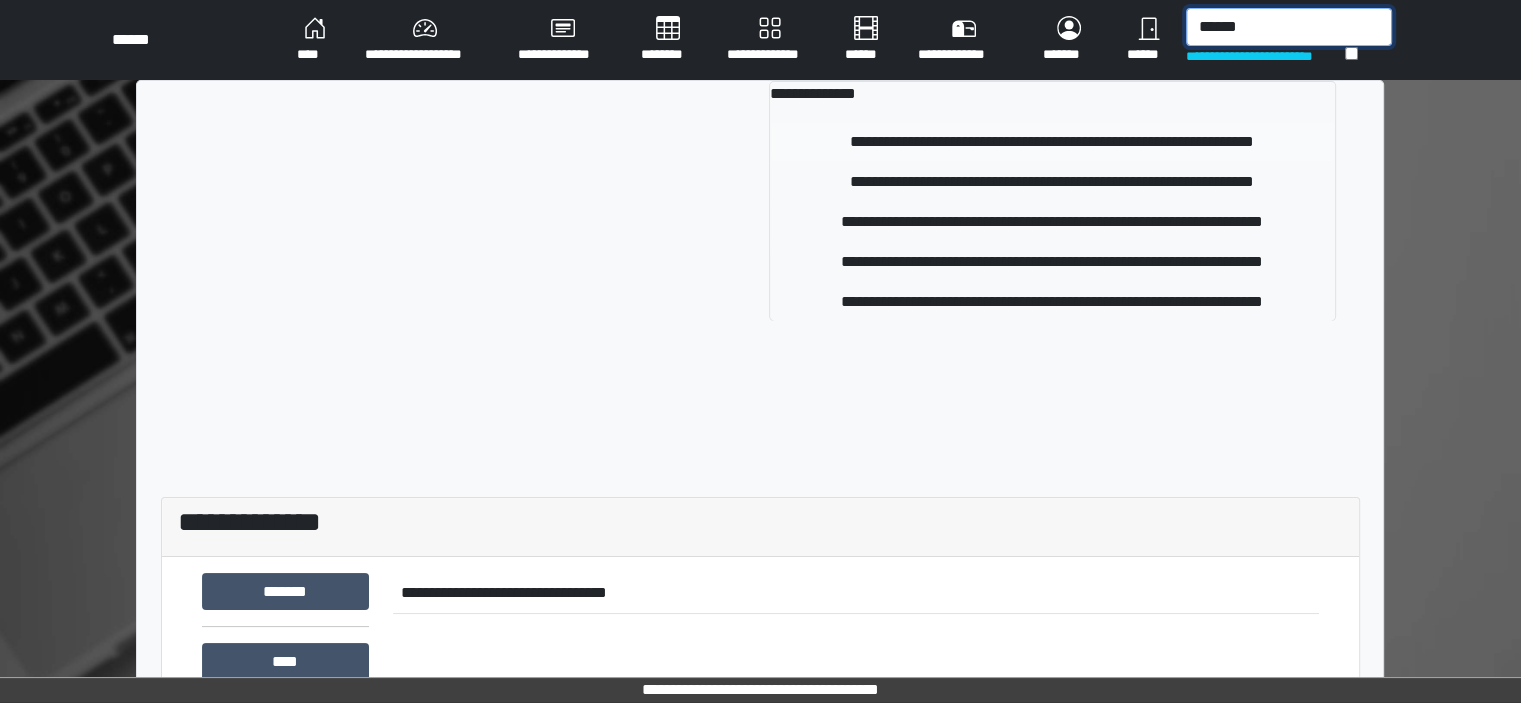 type on "******" 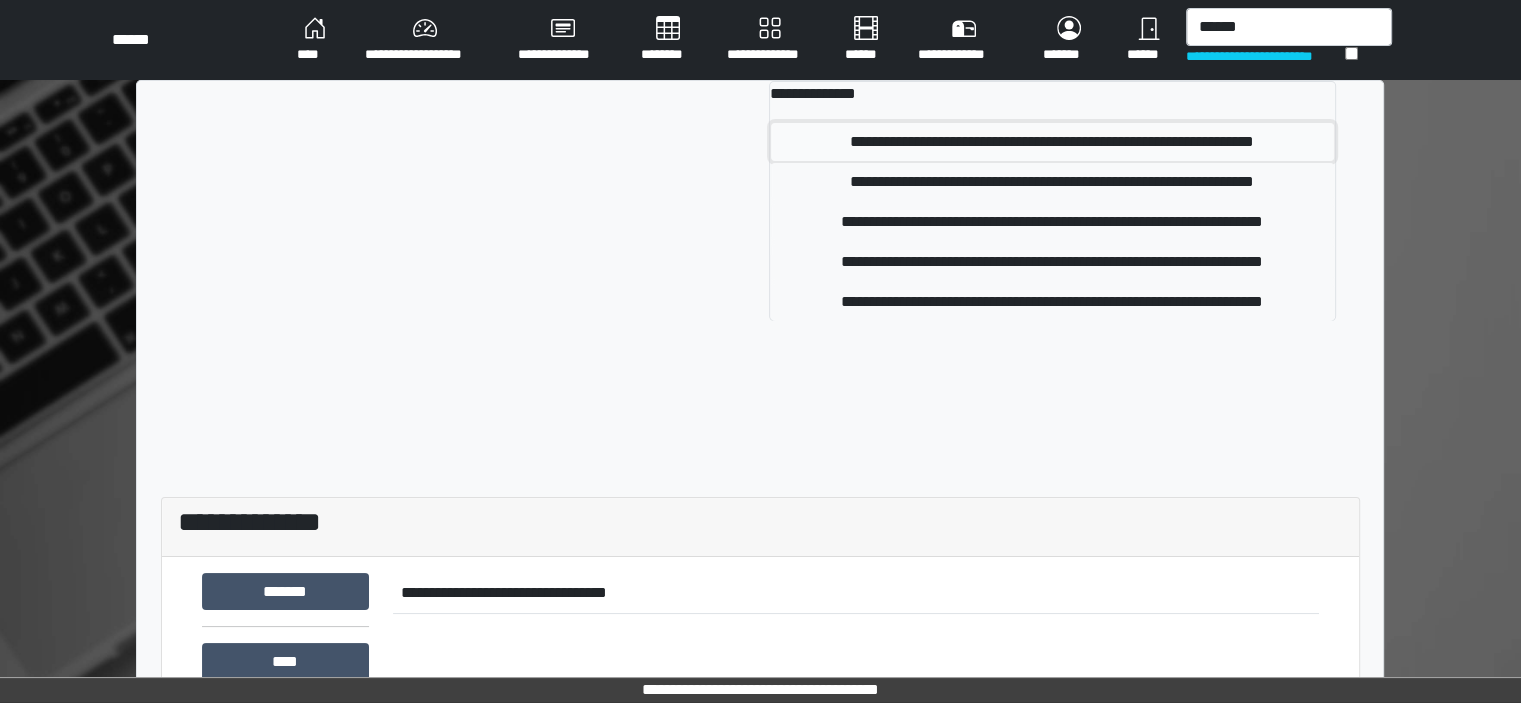 click on "**********" at bounding box center [1052, 142] 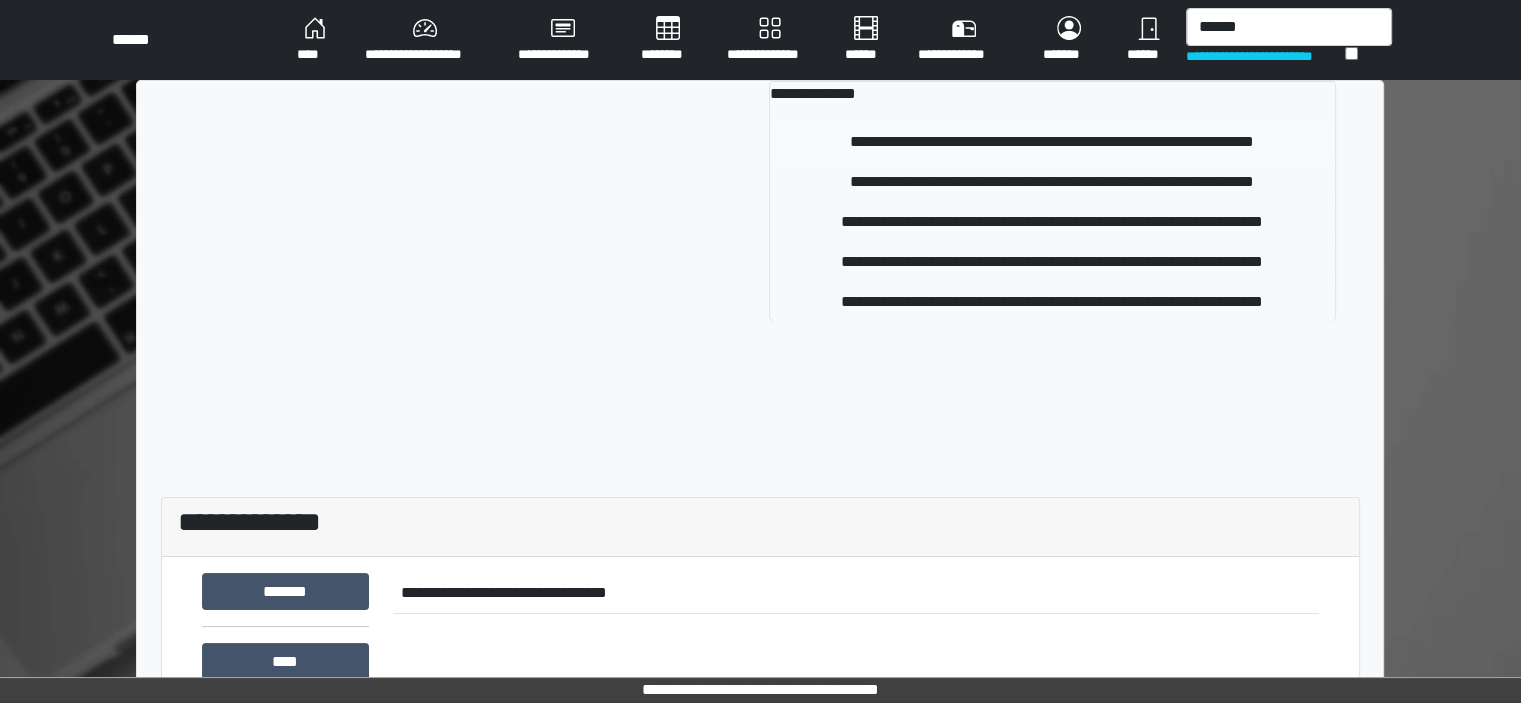 type 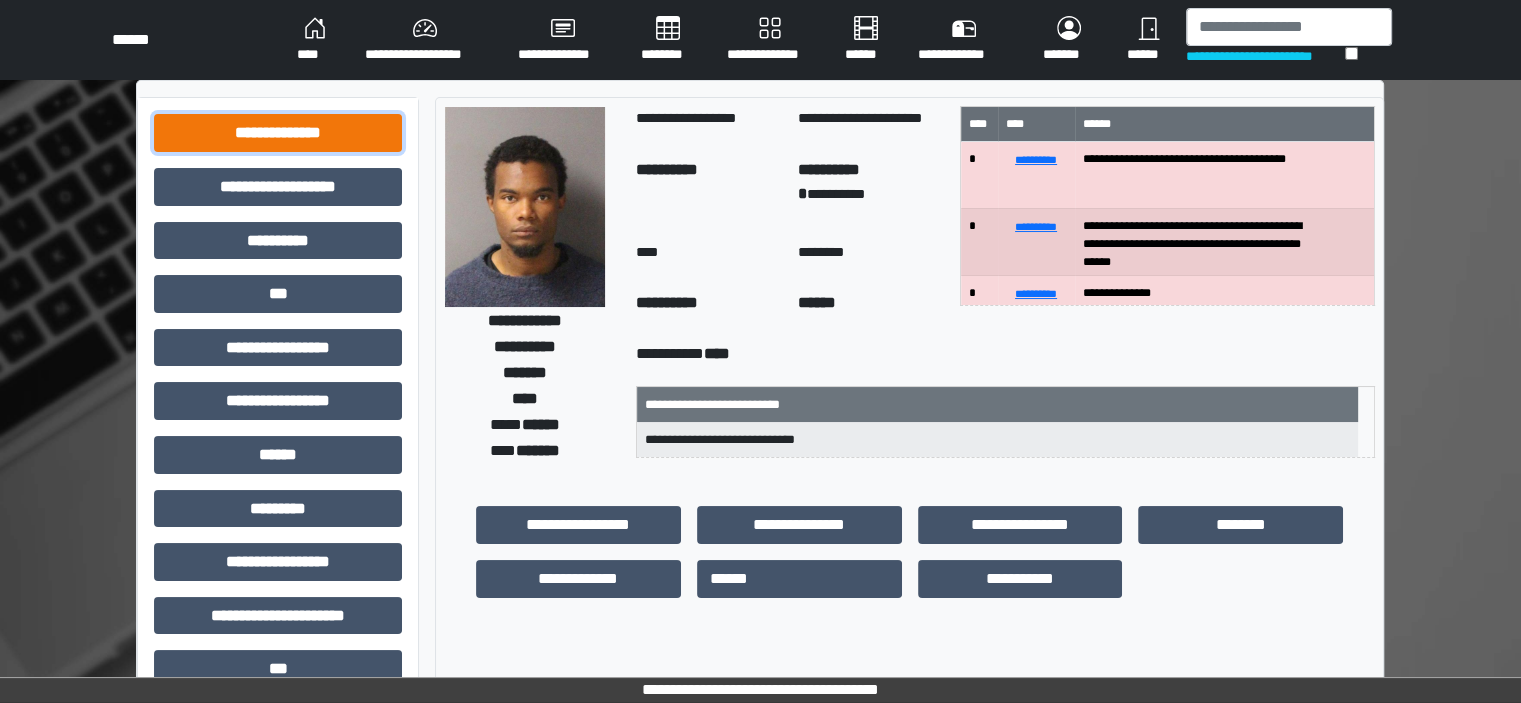 click on "**********" at bounding box center [278, 133] 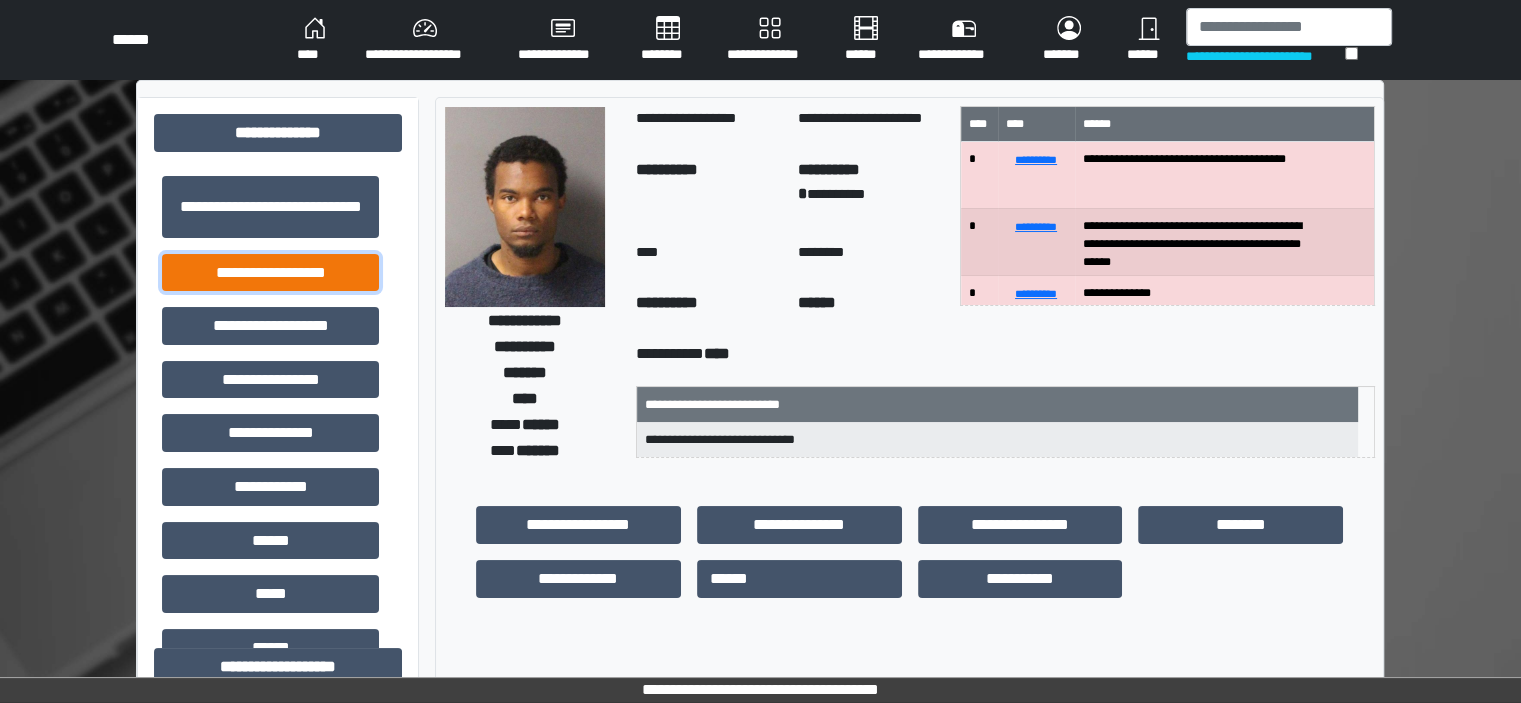 click on "**********" at bounding box center (270, 273) 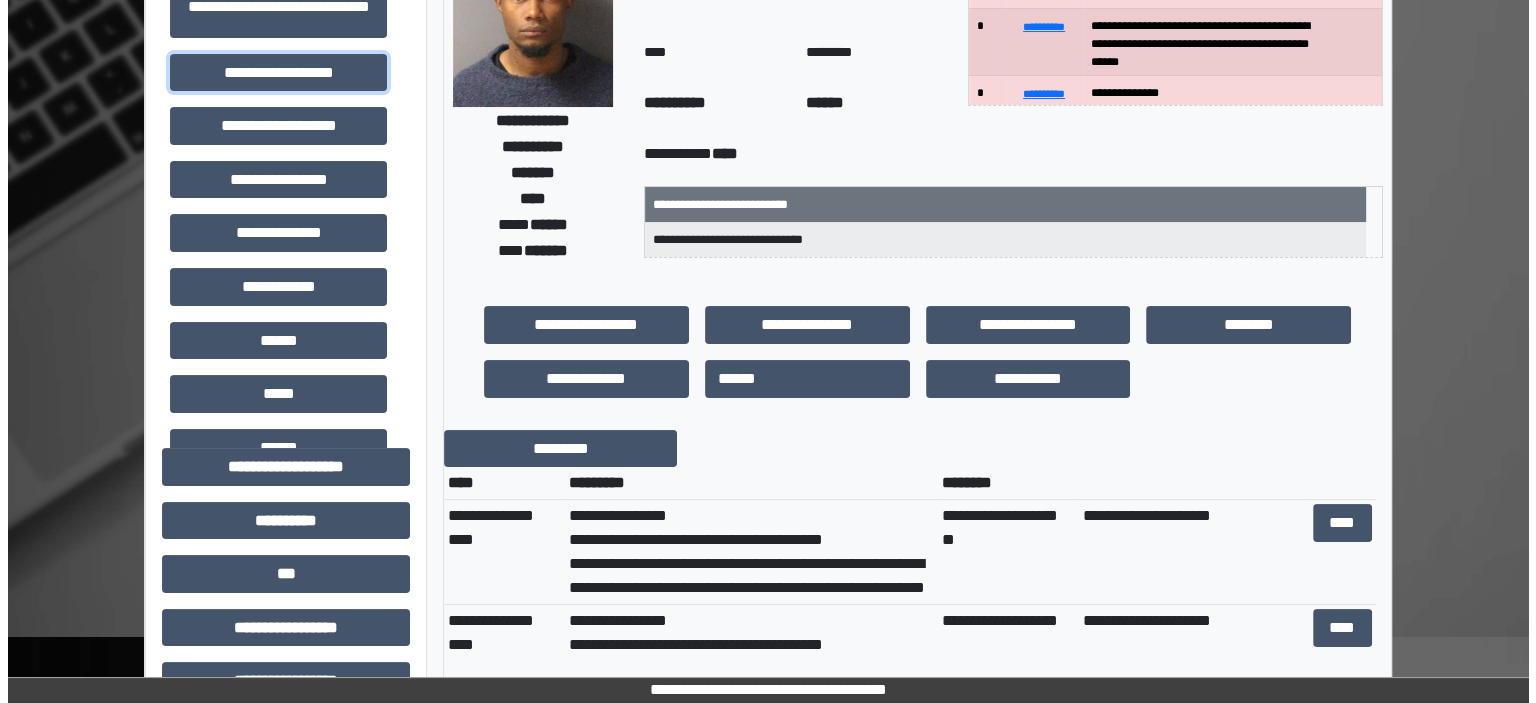 scroll, scrollTop: 0, scrollLeft: 0, axis: both 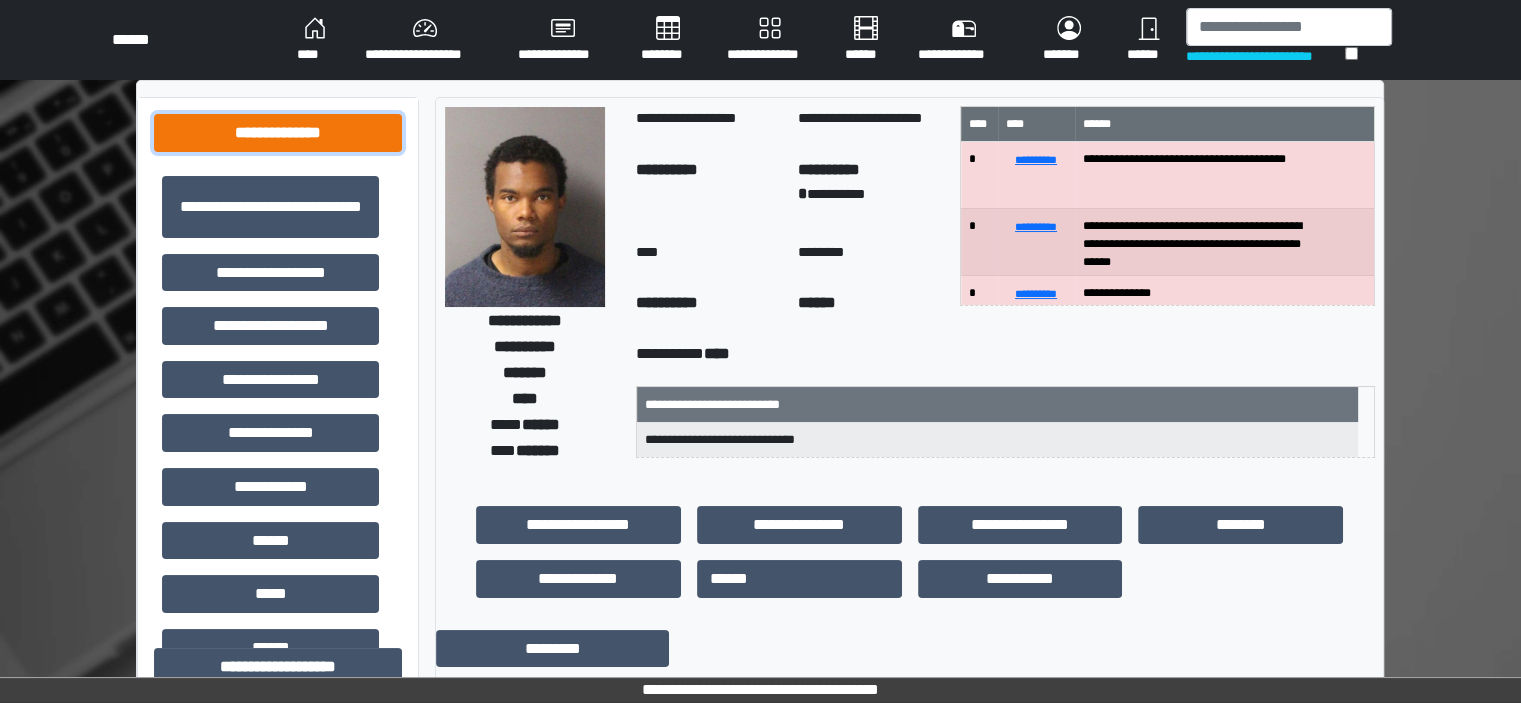 click on "**********" at bounding box center [278, 133] 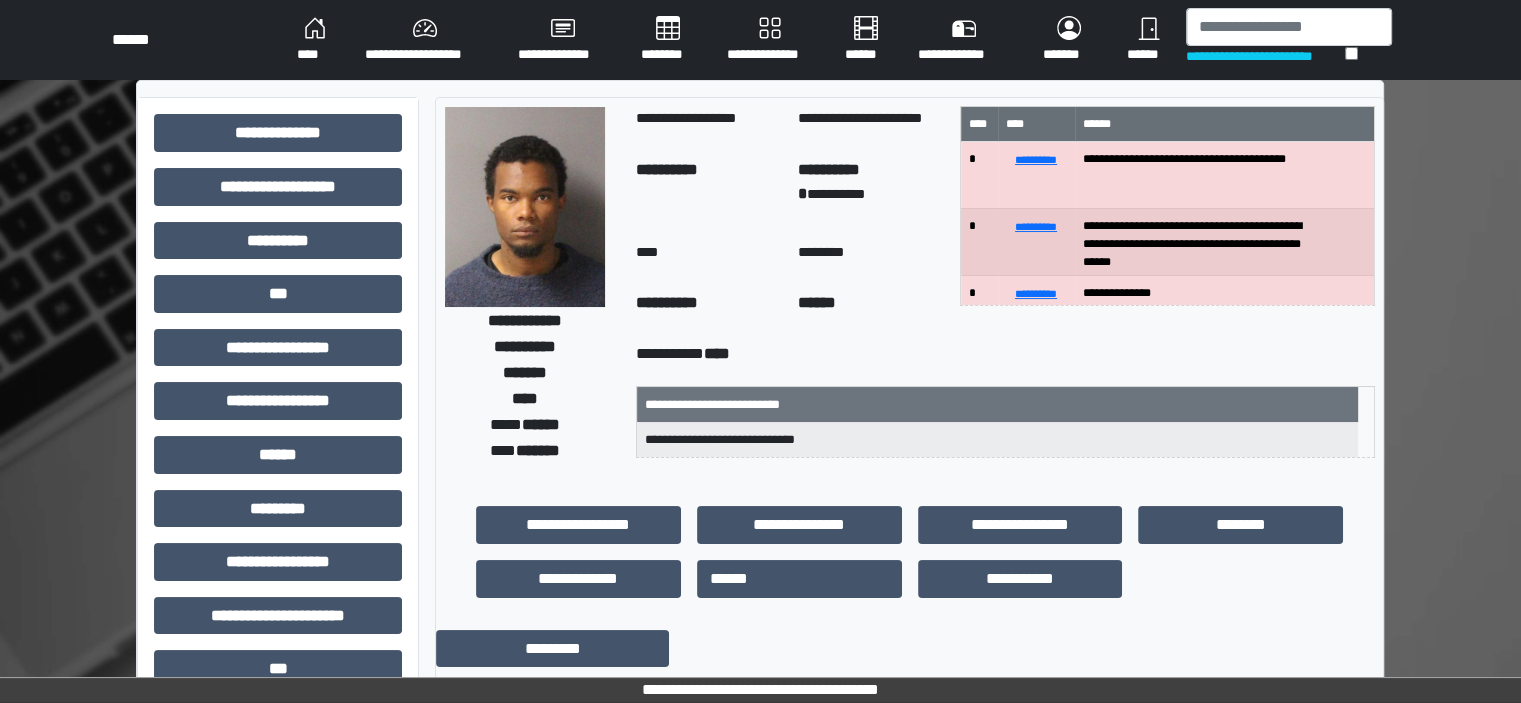 click on "****" at bounding box center [315, 40] 